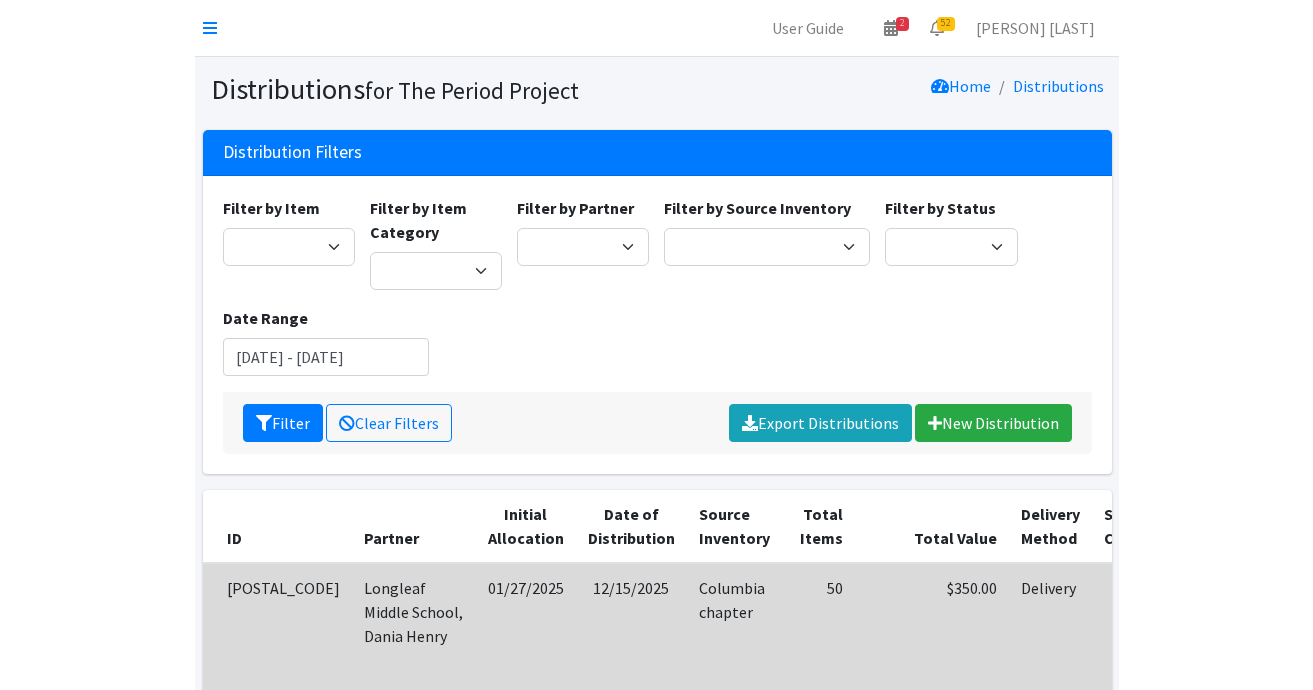 scroll, scrollTop: 0, scrollLeft: 0, axis: both 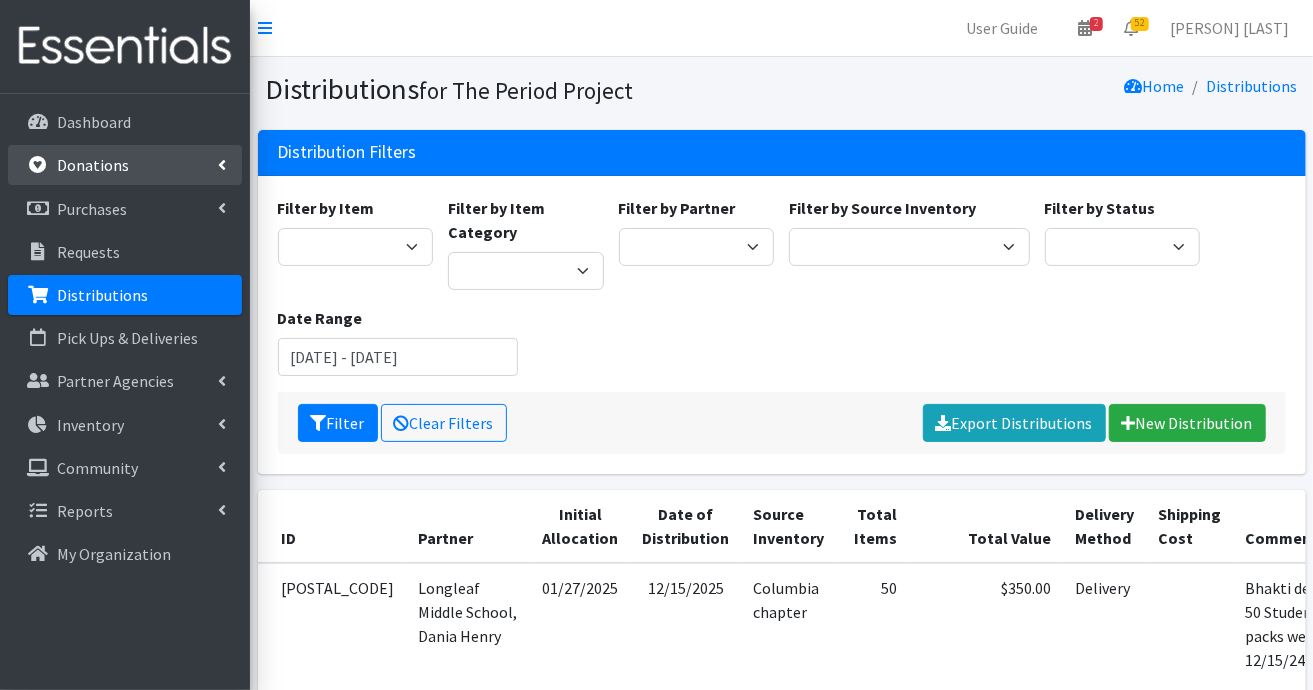 click on "Donations" at bounding box center (125, 165) 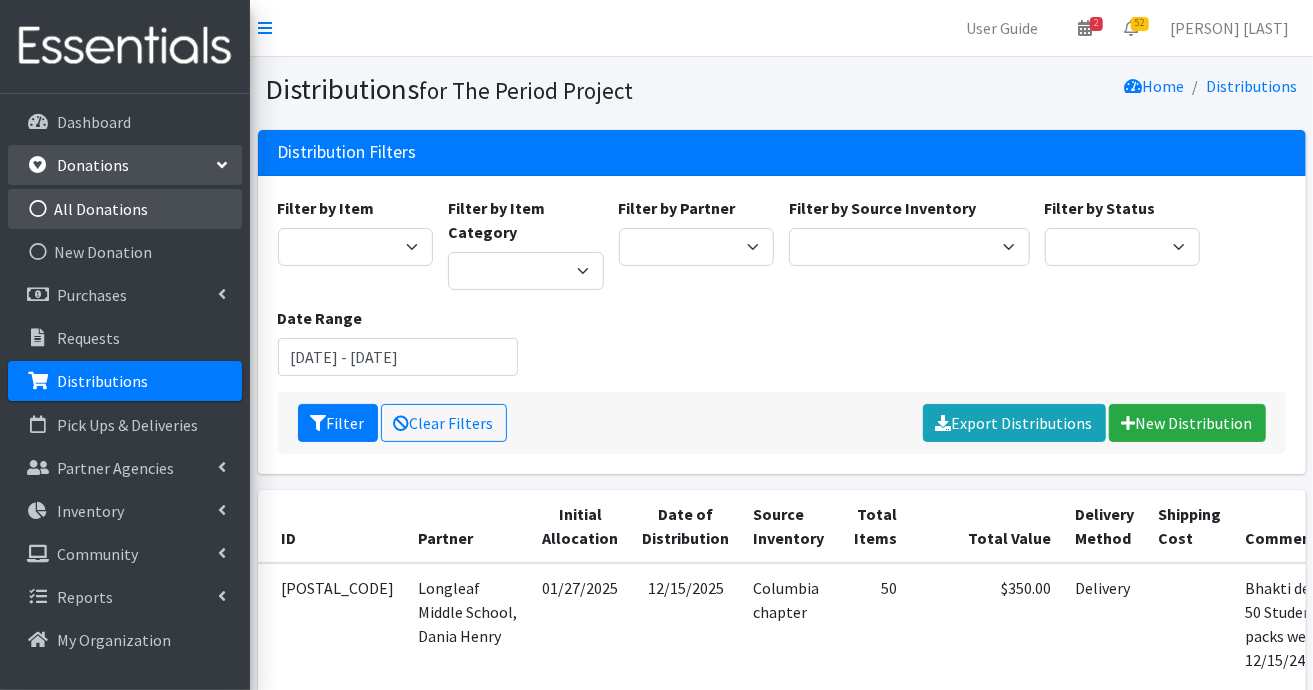 click on "All Donations" at bounding box center (125, 209) 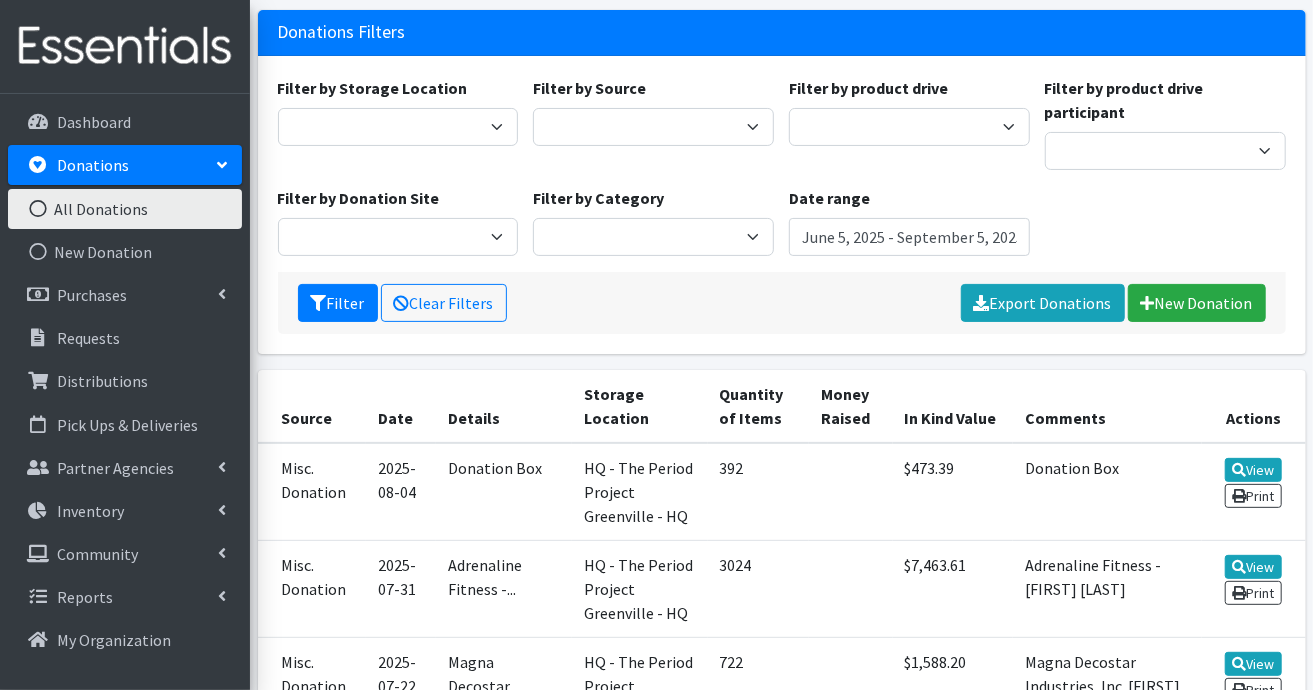 scroll, scrollTop: 31, scrollLeft: 0, axis: vertical 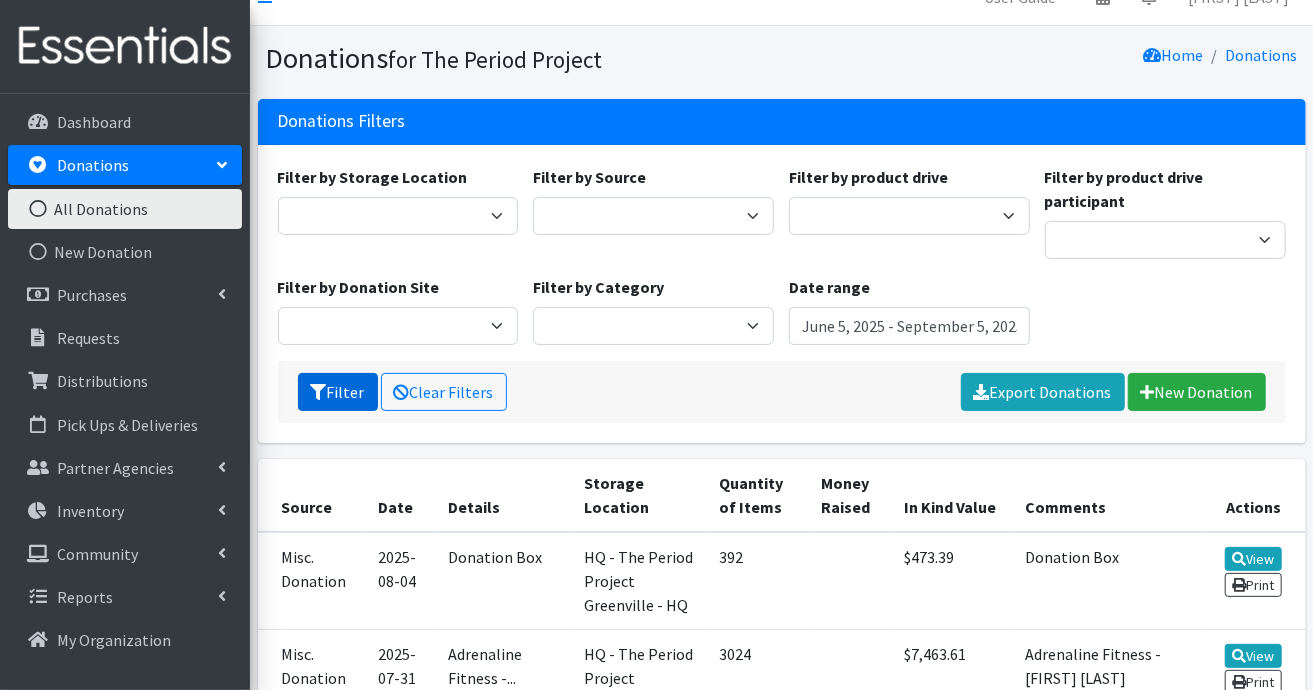 click on "Filter" at bounding box center (338, 392) 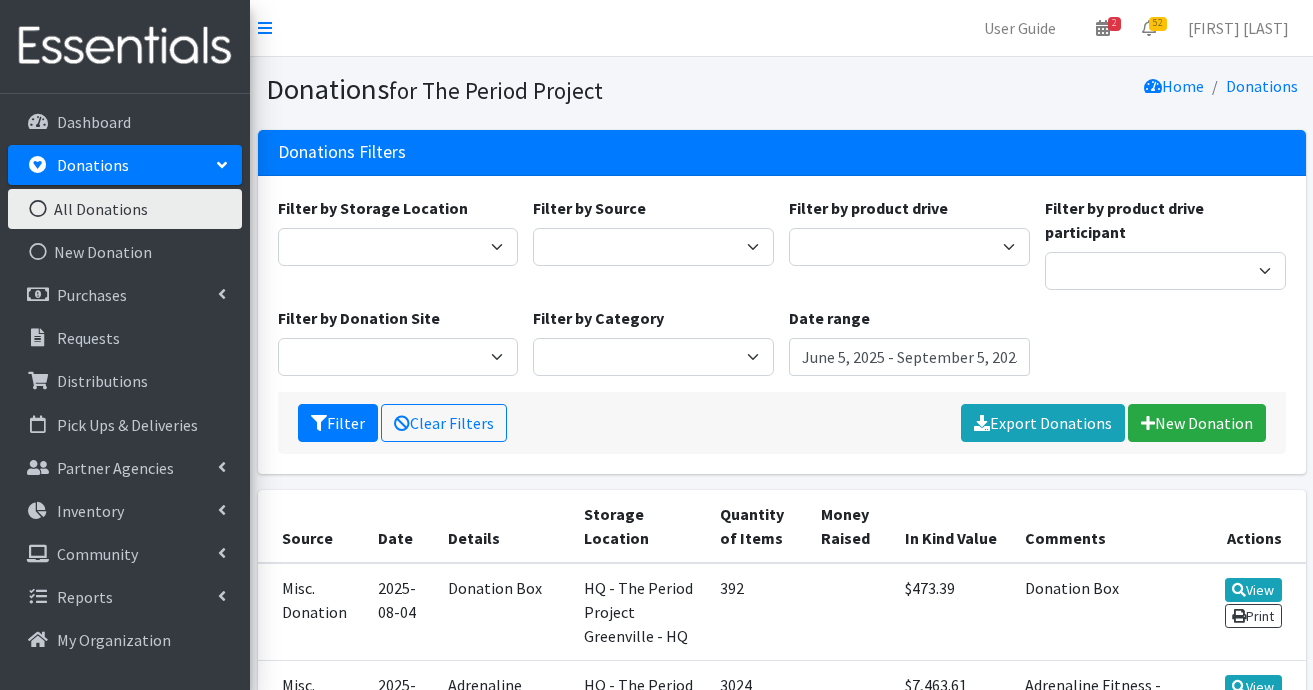 scroll, scrollTop: 0, scrollLeft: 0, axis: both 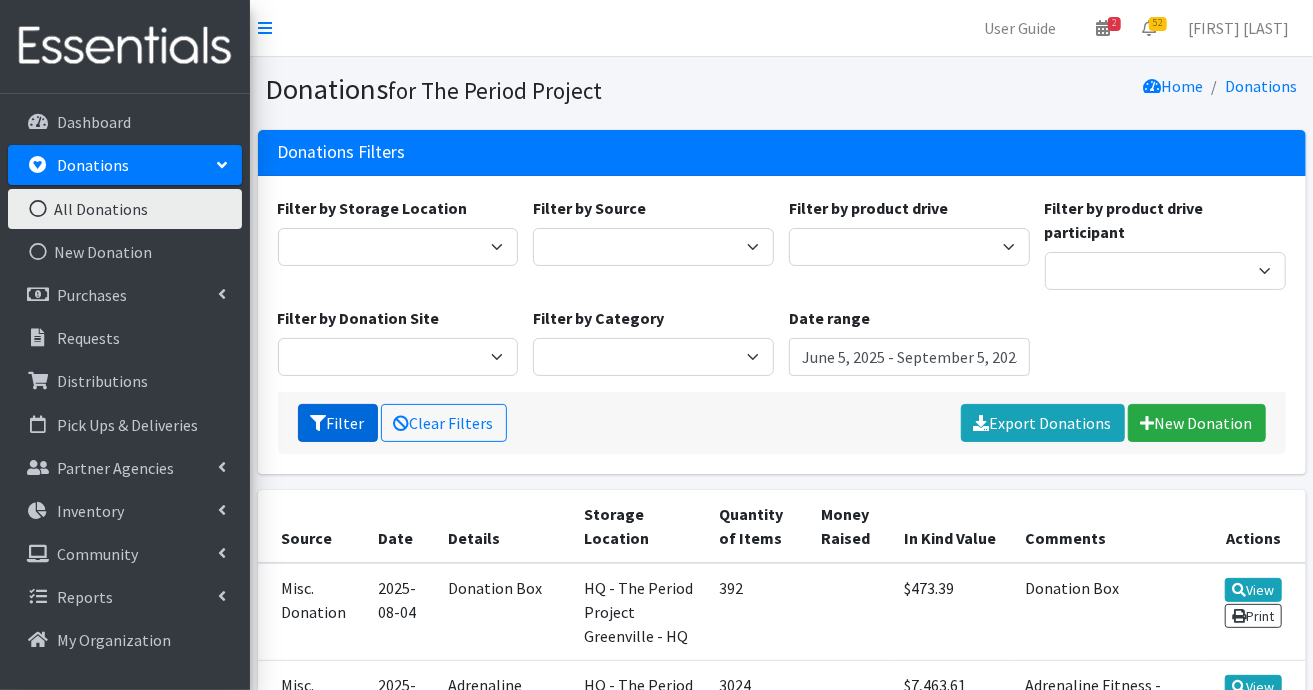 click on "Filter" at bounding box center [338, 423] 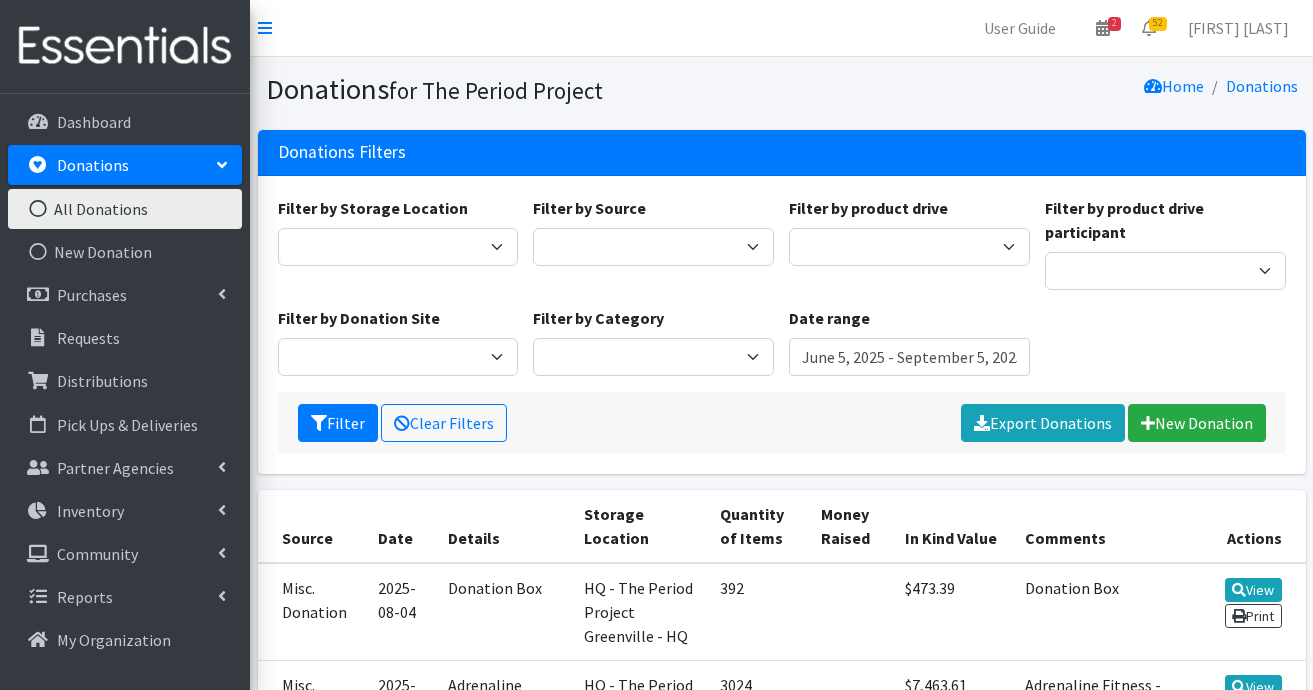 scroll, scrollTop: 0, scrollLeft: 0, axis: both 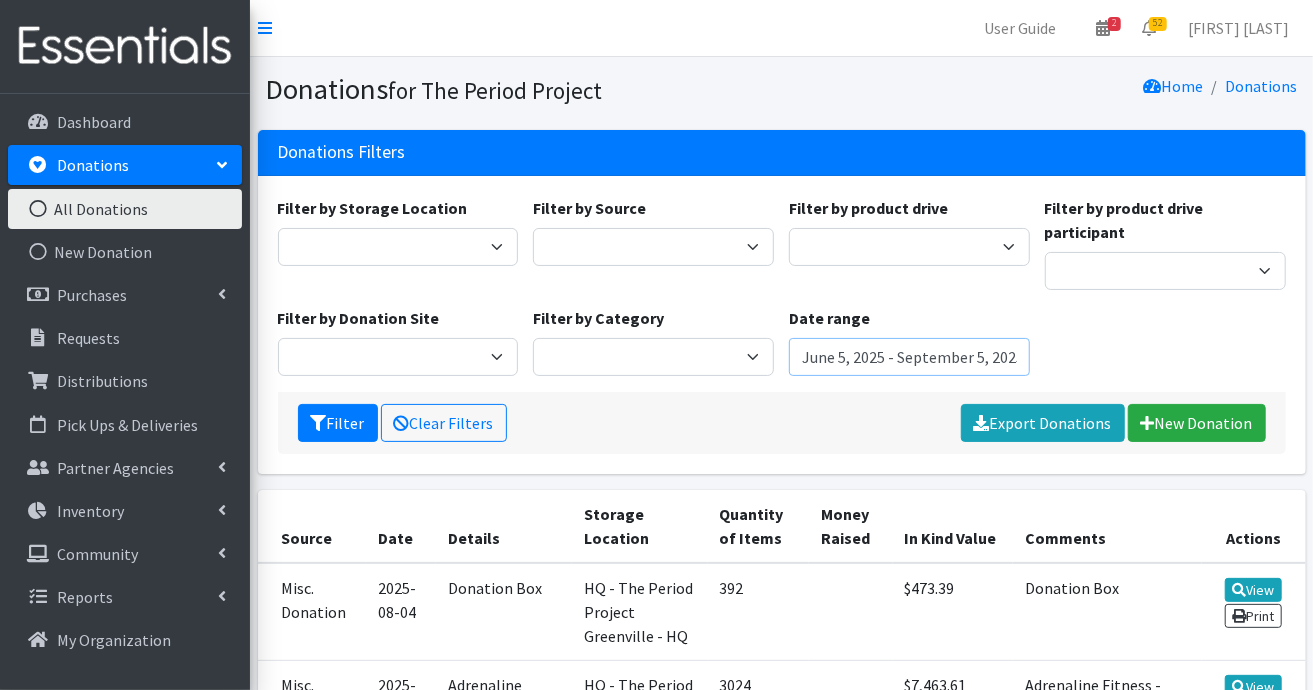 click on "June 5, 2025 - September 5, 2025" at bounding box center [909, 357] 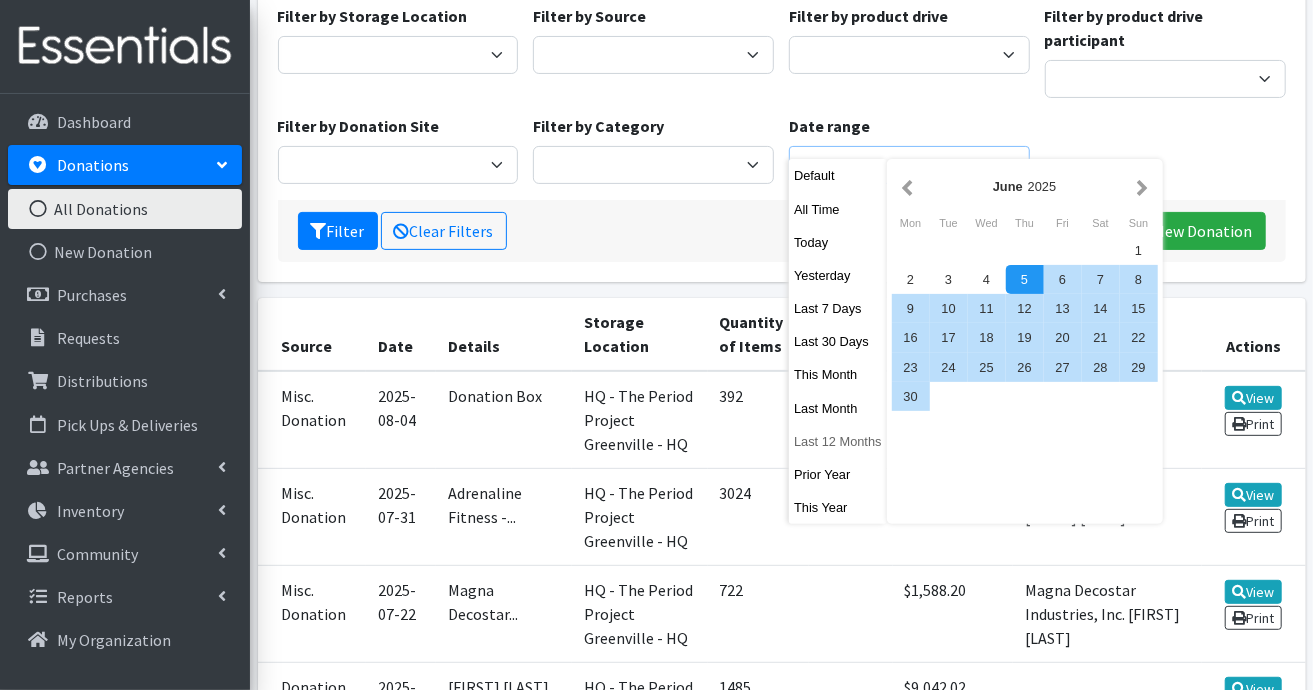 scroll, scrollTop: 300, scrollLeft: 0, axis: vertical 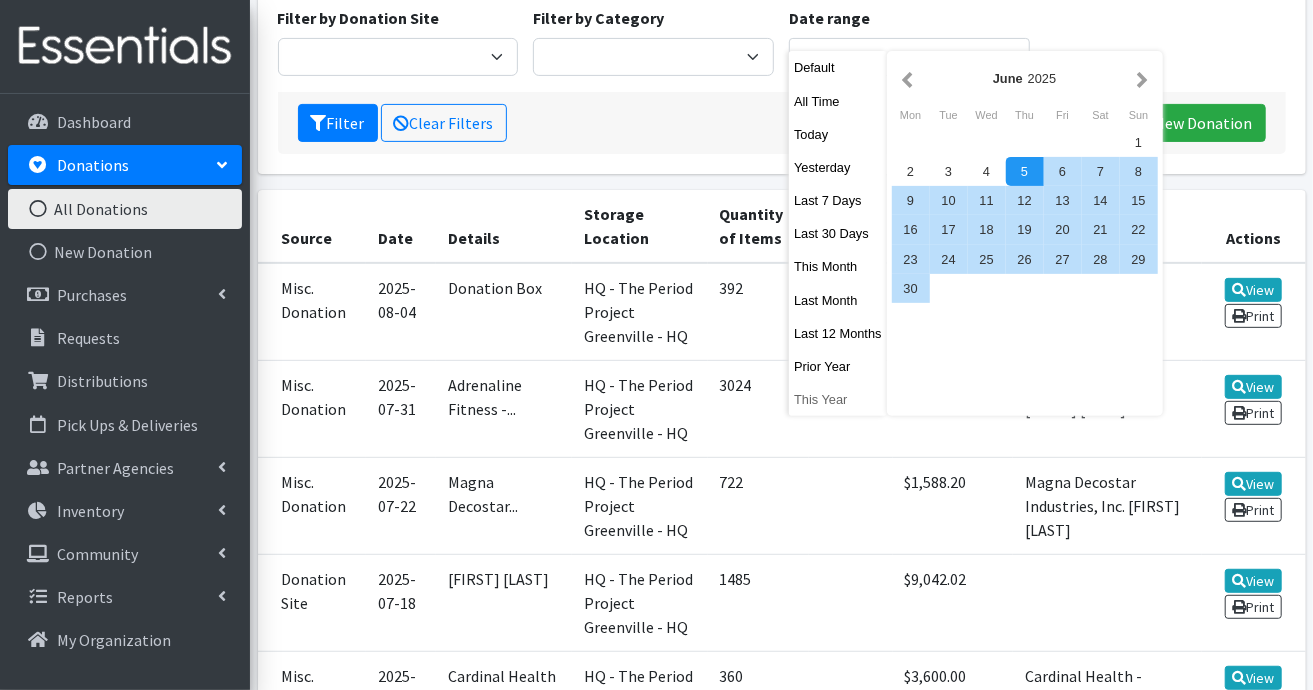 click on "This Year" at bounding box center (838, 399) 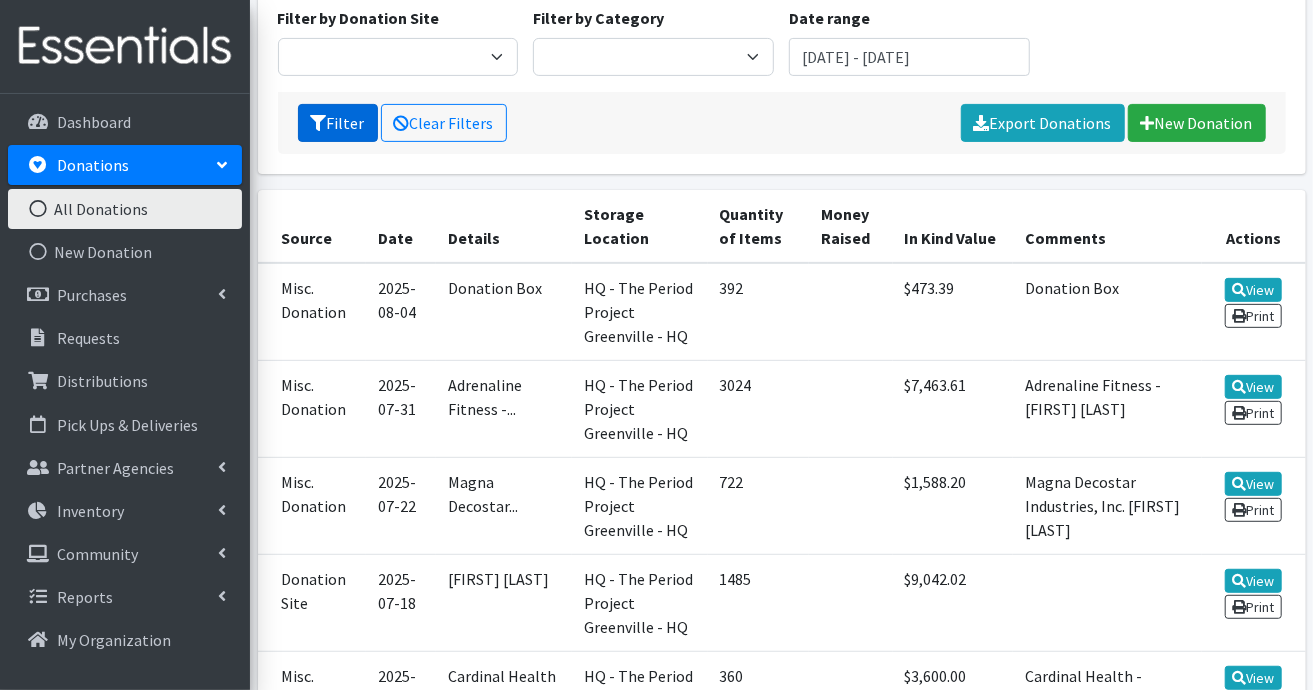 click on "Filter" at bounding box center (338, 123) 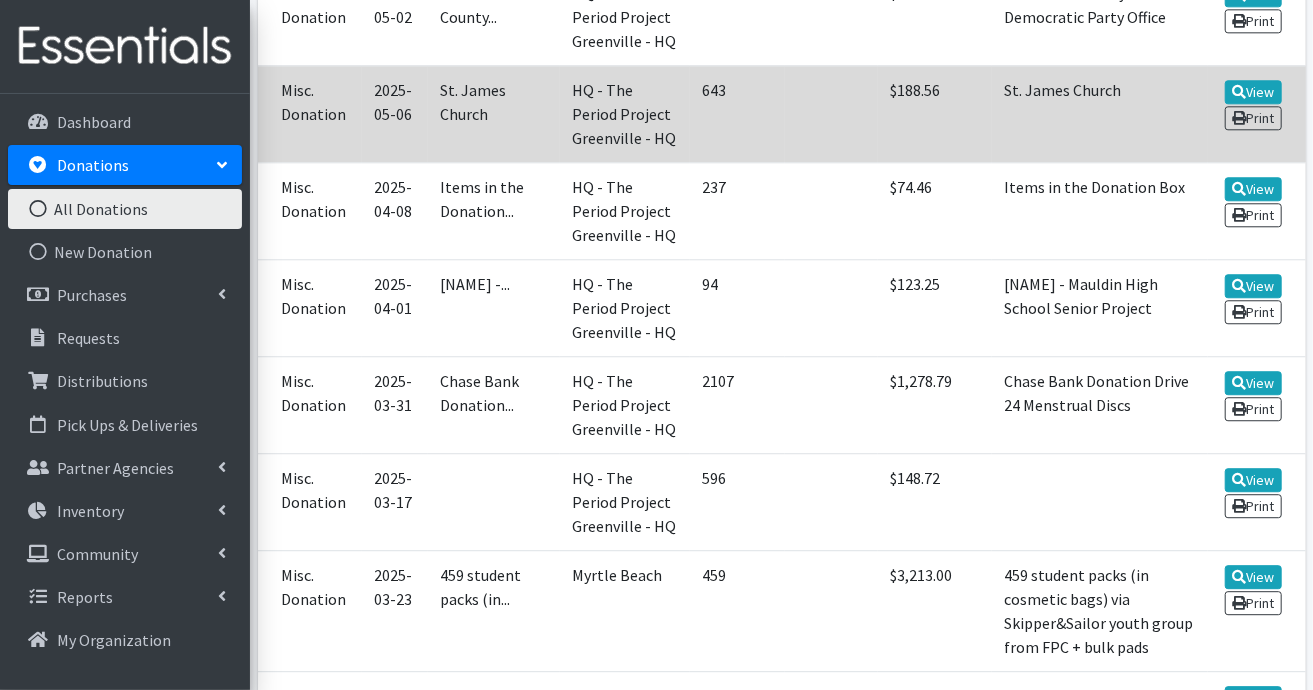 scroll, scrollTop: 2700, scrollLeft: 0, axis: vertical 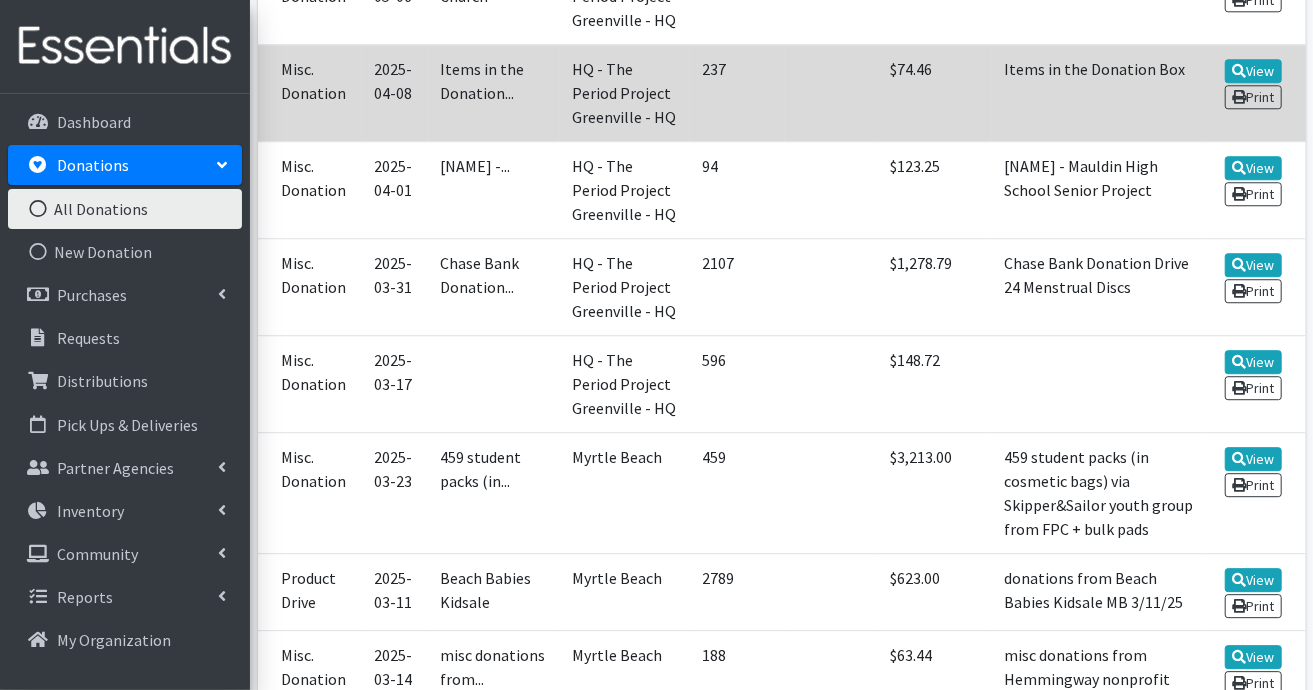 click on "Items in the Donation..." at bounding box center (494, 92) 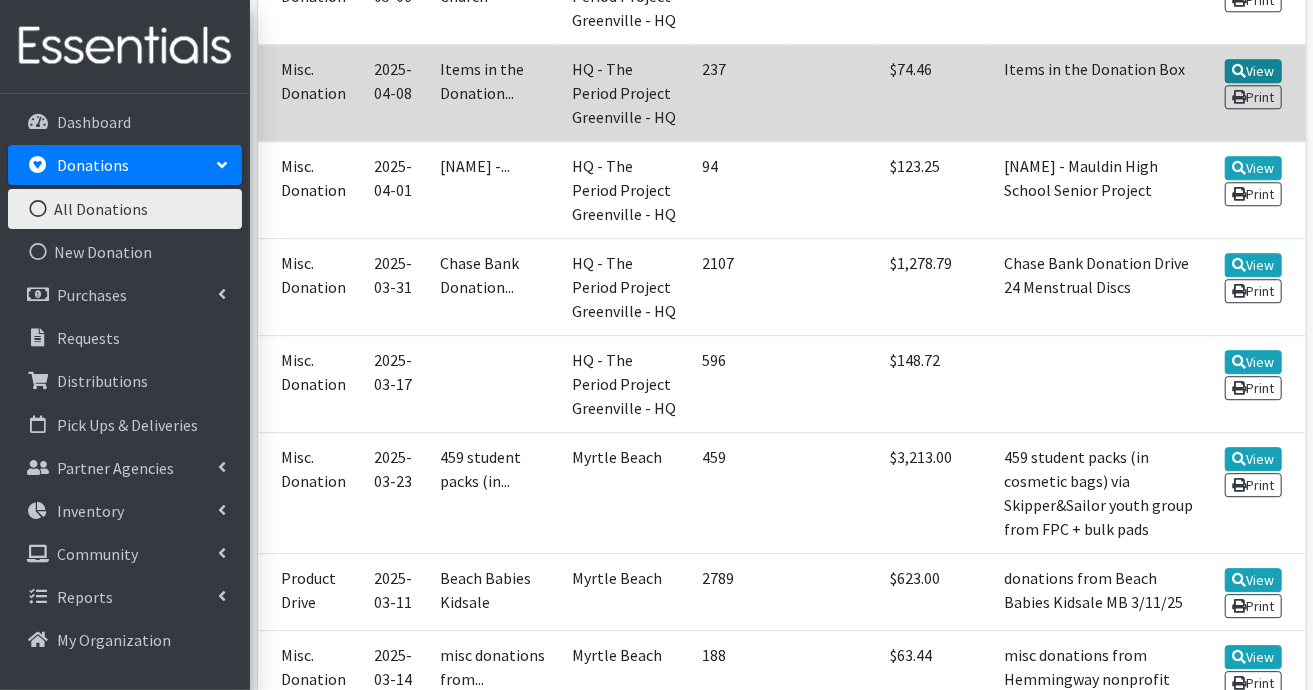 click on "View" at bounding box center (1253, 71) 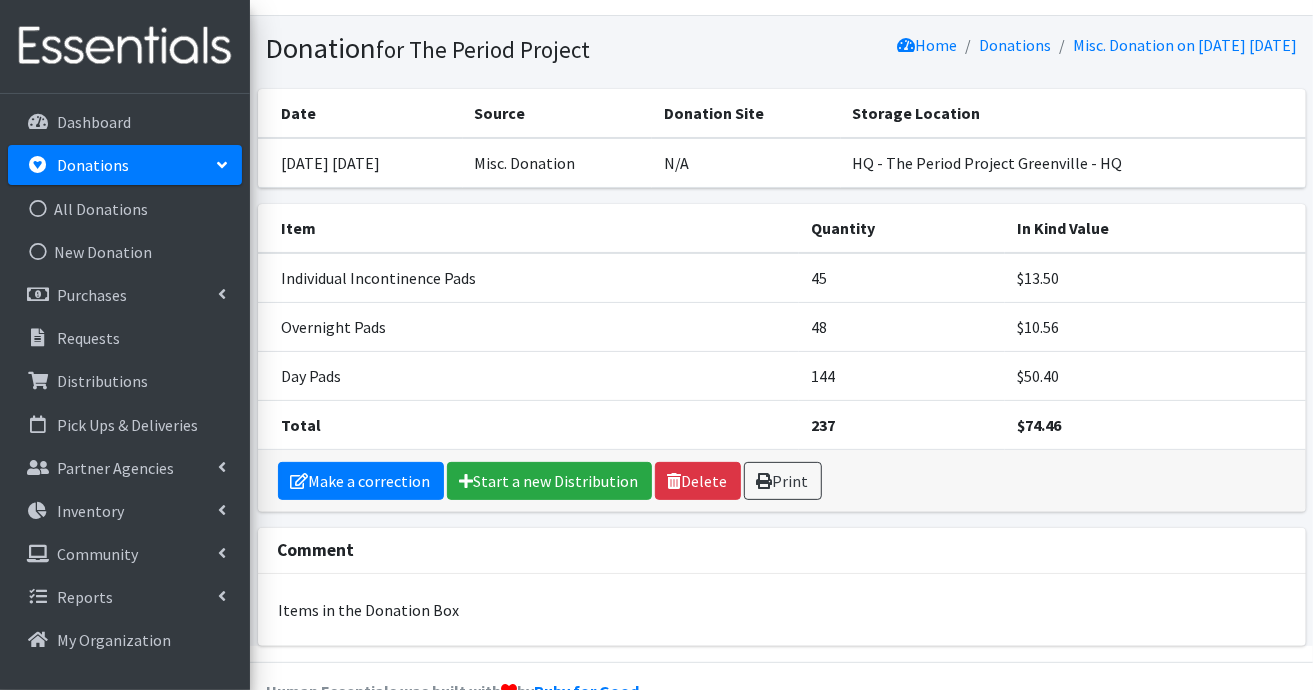 scroll, scrollTop: 0, scrollLeft: 0, axis: both 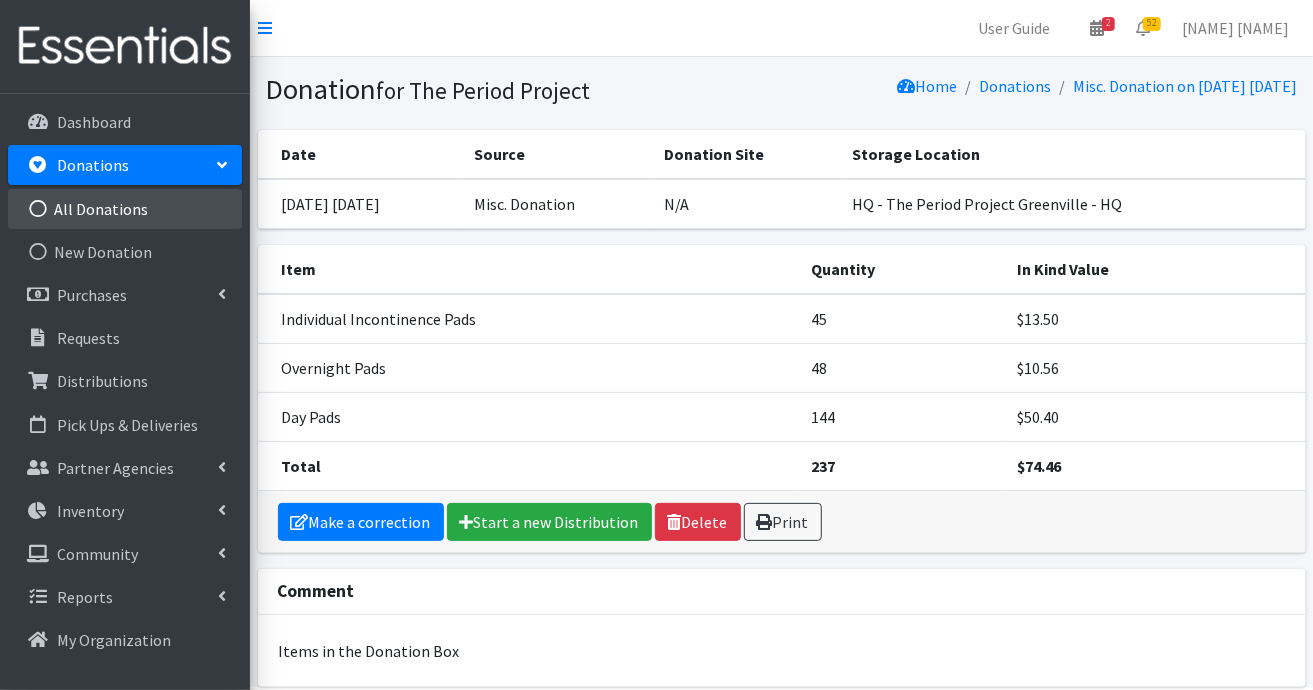 click on "All Donations" at bounding box center [125, 209] 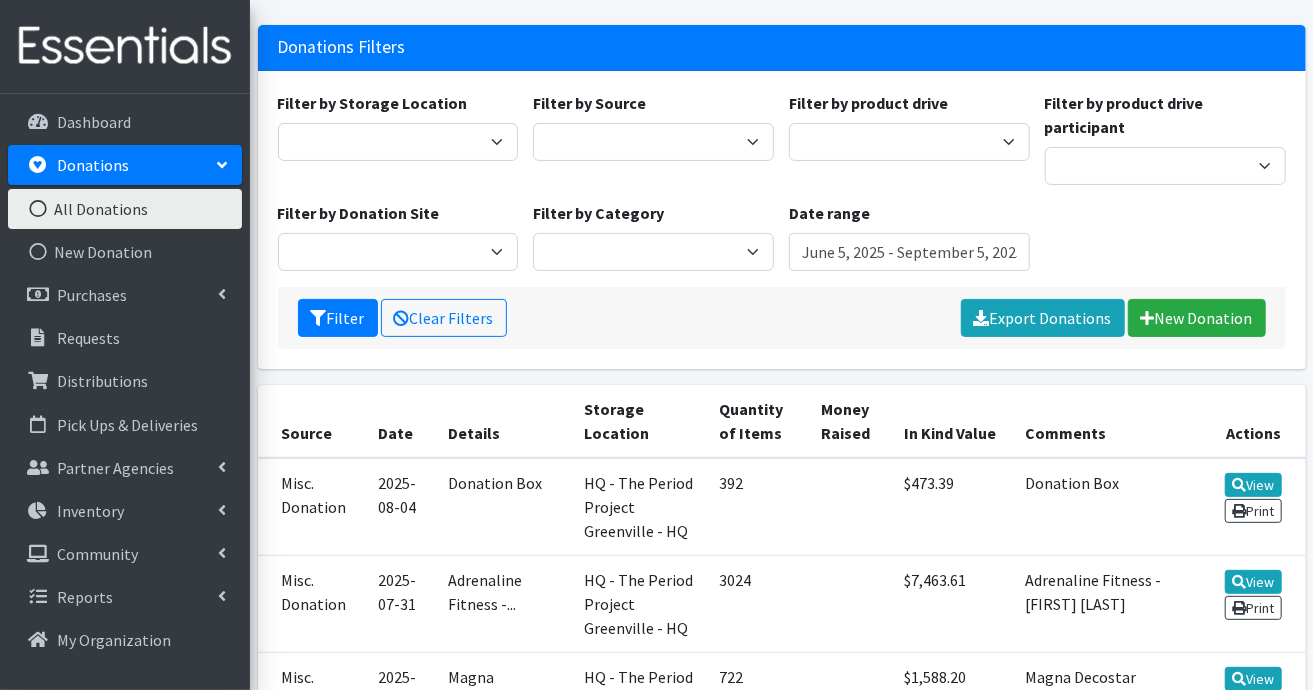 scroll, scrollTop: 0, scrollLeft: 0, axis: both 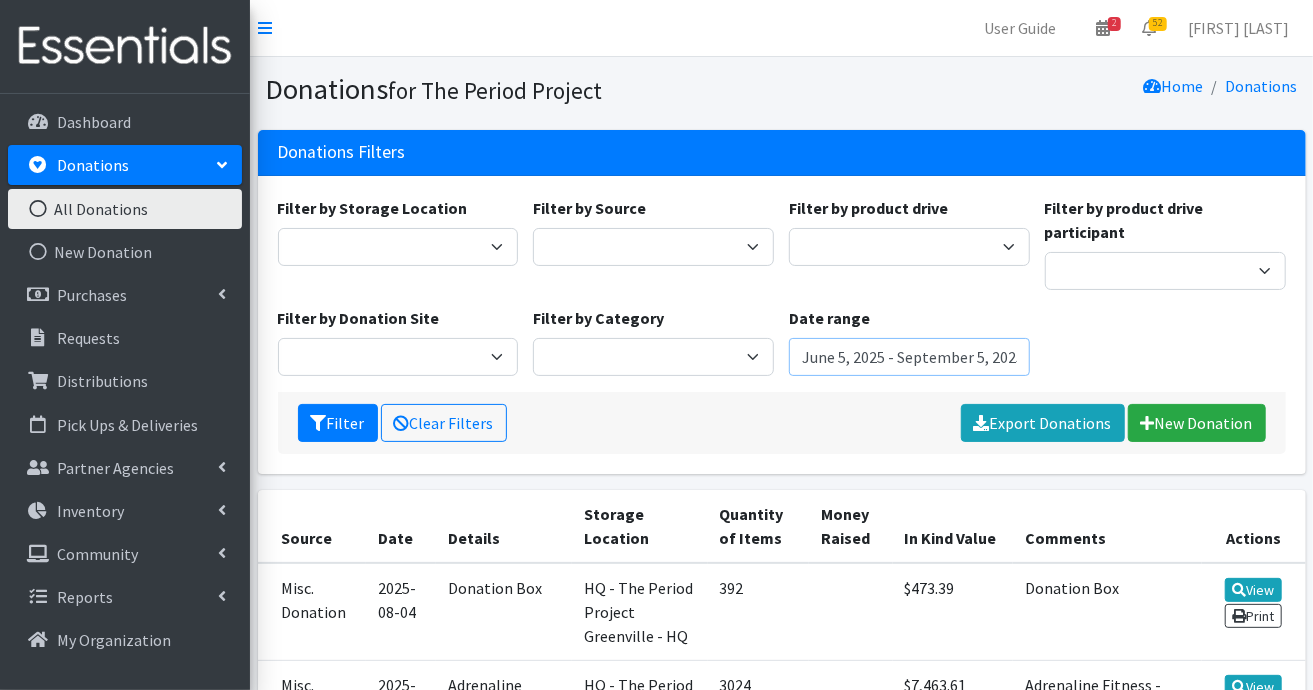 click on "June 5, 2025 - September 5, 2025" at bounding box center (909, 357) 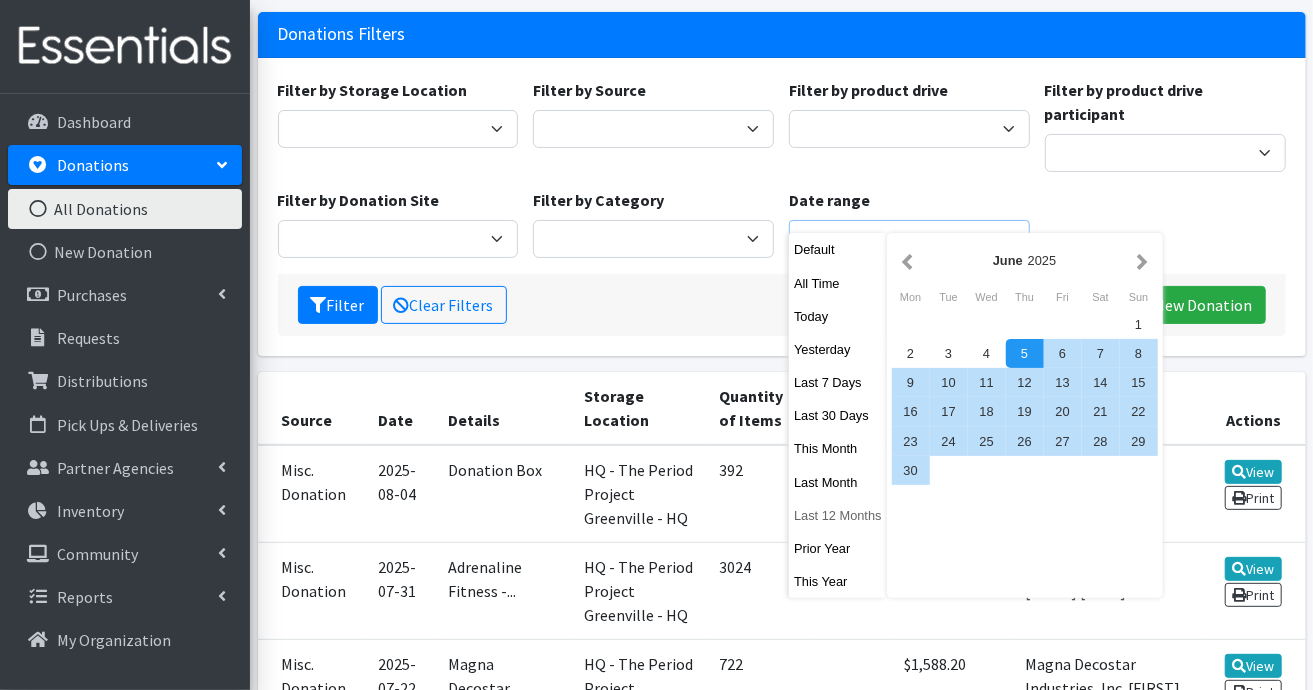 scroll, scrollTop: 200, scrollLeft: 0, axis: vertical 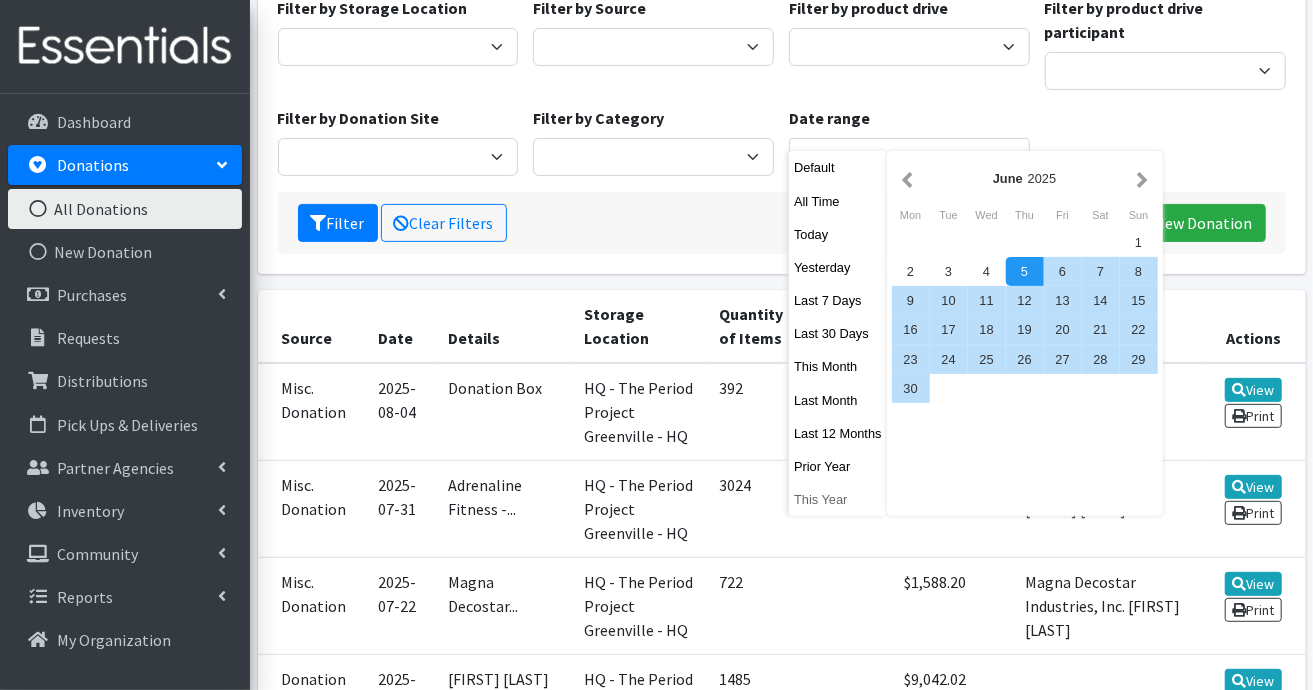 click on "This Year" at bounding box center (838, 499) 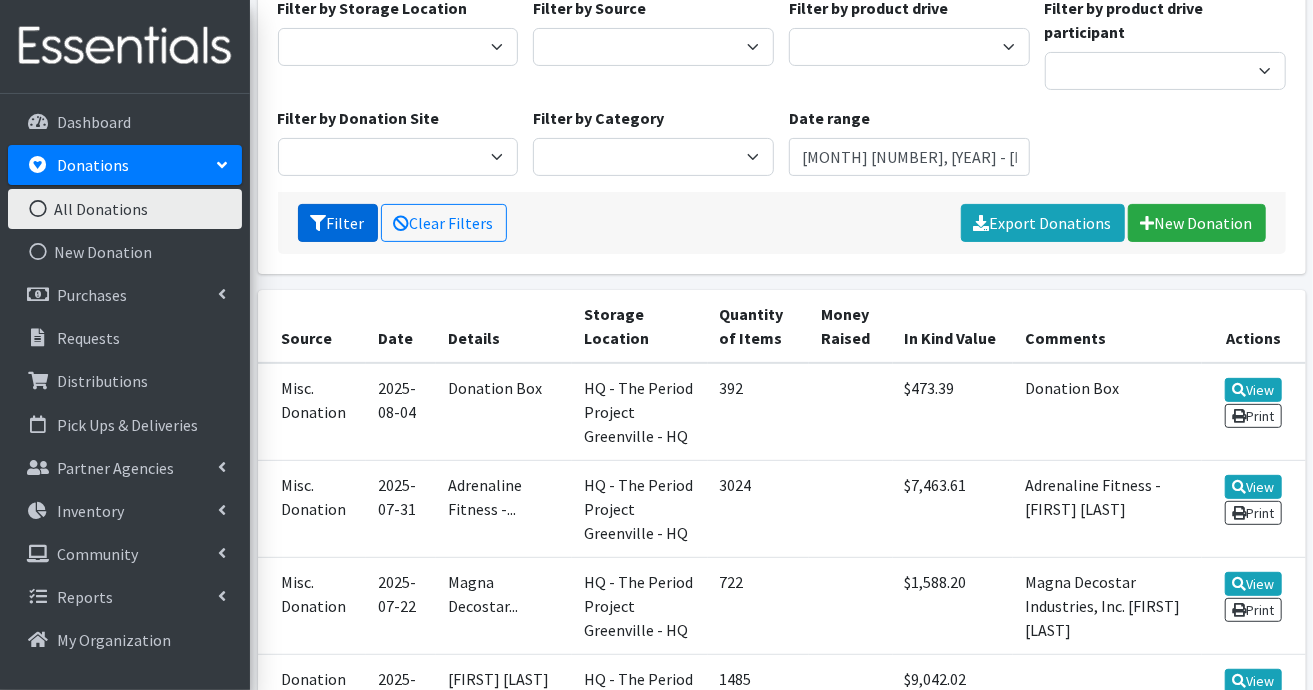 click on "Filter" at bounding box center (338, 223) 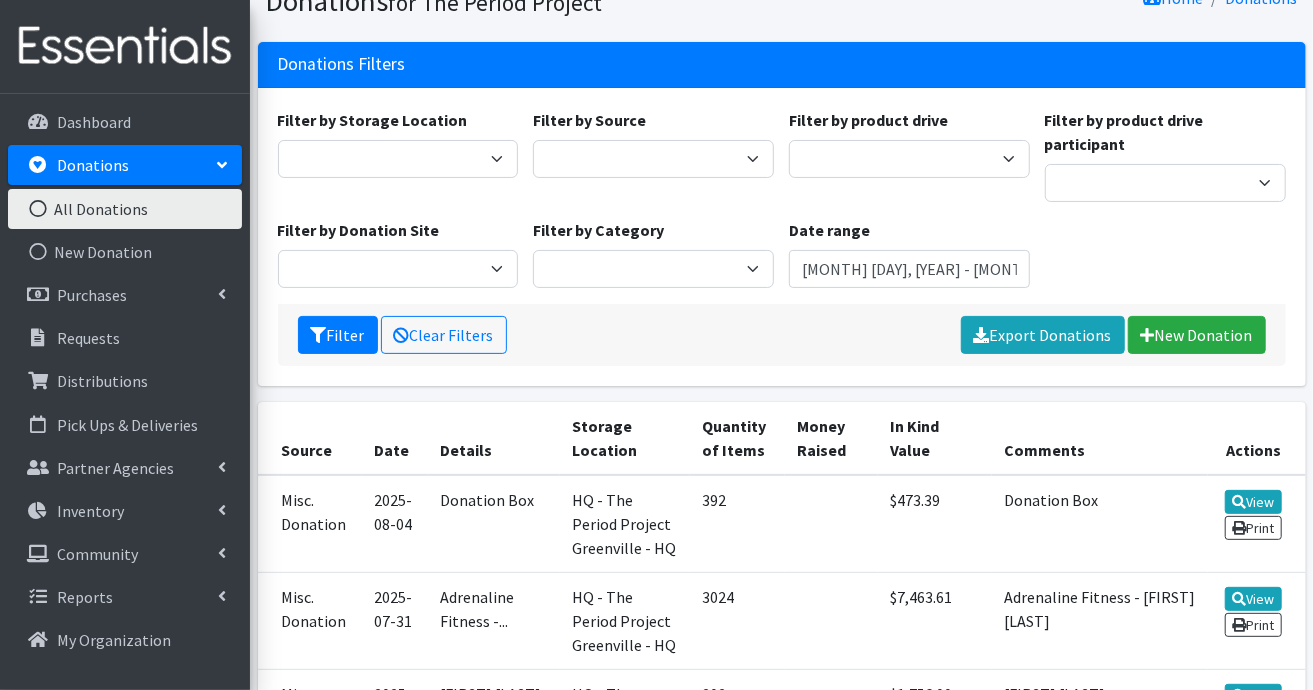 scroll, scrollTop: 0, scrollLeft: 0, axis: both 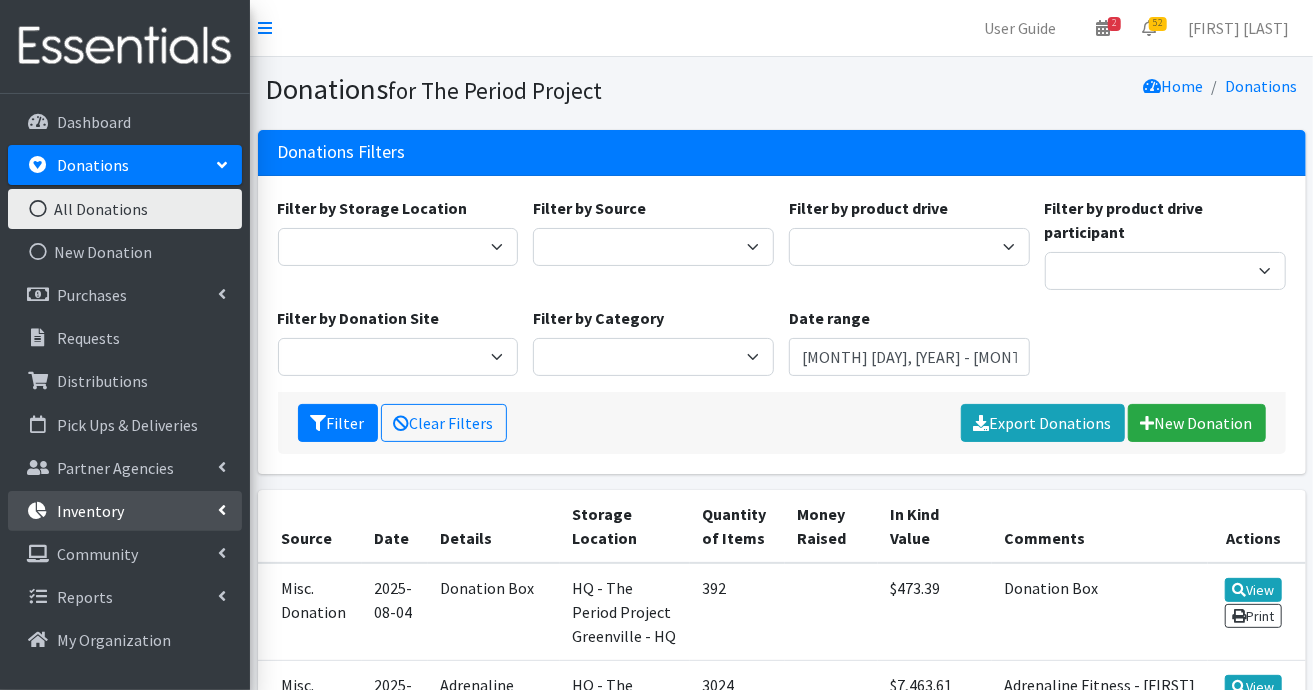 click on "Inventory" at bounding box center (90, 511) 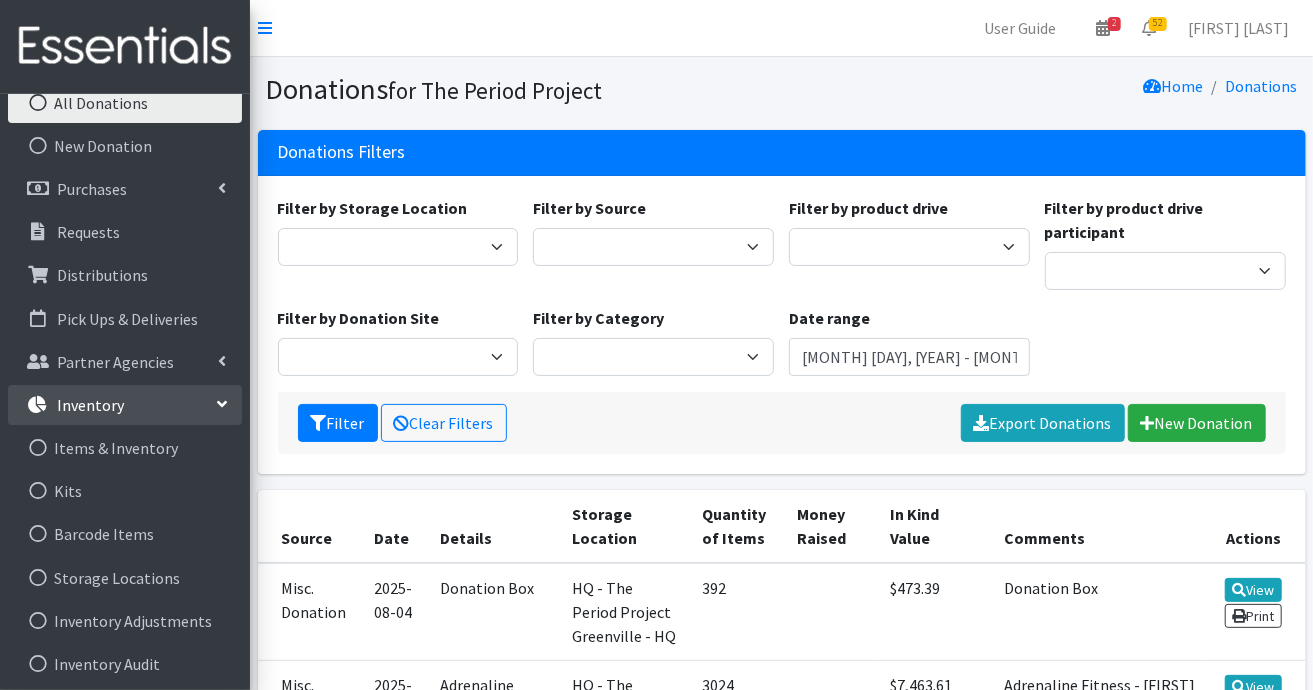scroll, scrollTop: 200, scrollLeft: 0, axis: vertical 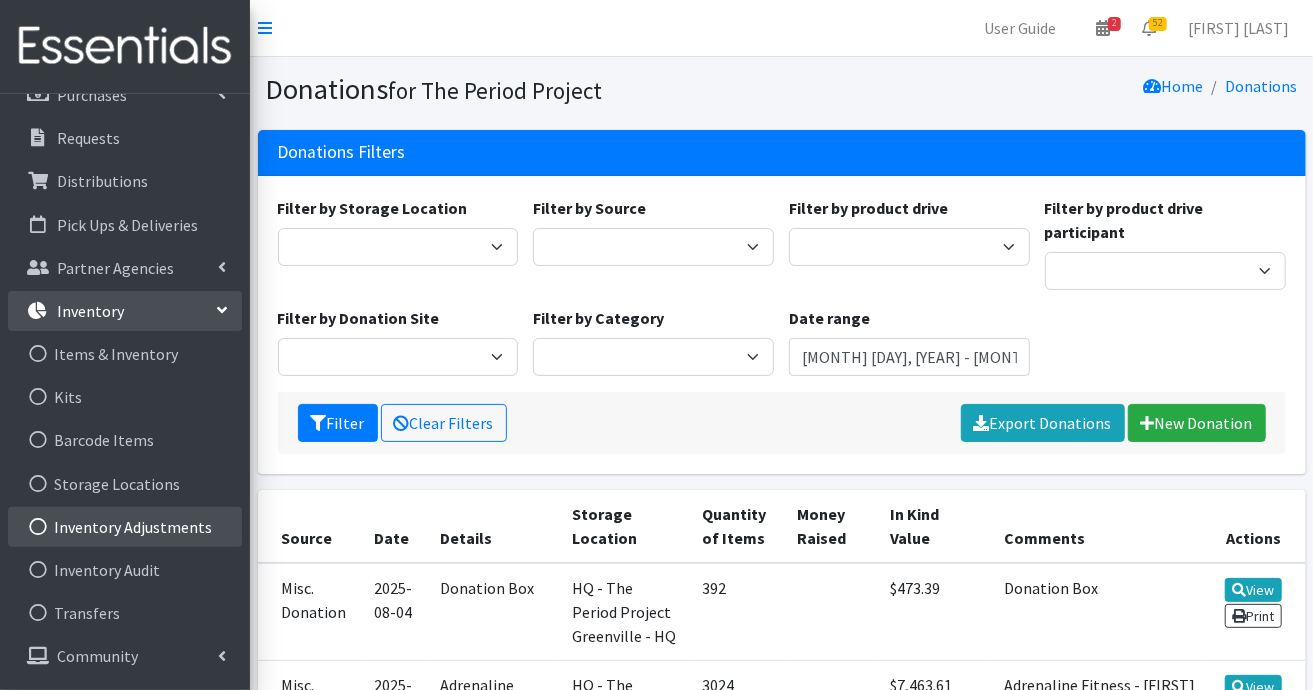 click on "Inventory Adjustments" at bounding box center (125, 527) 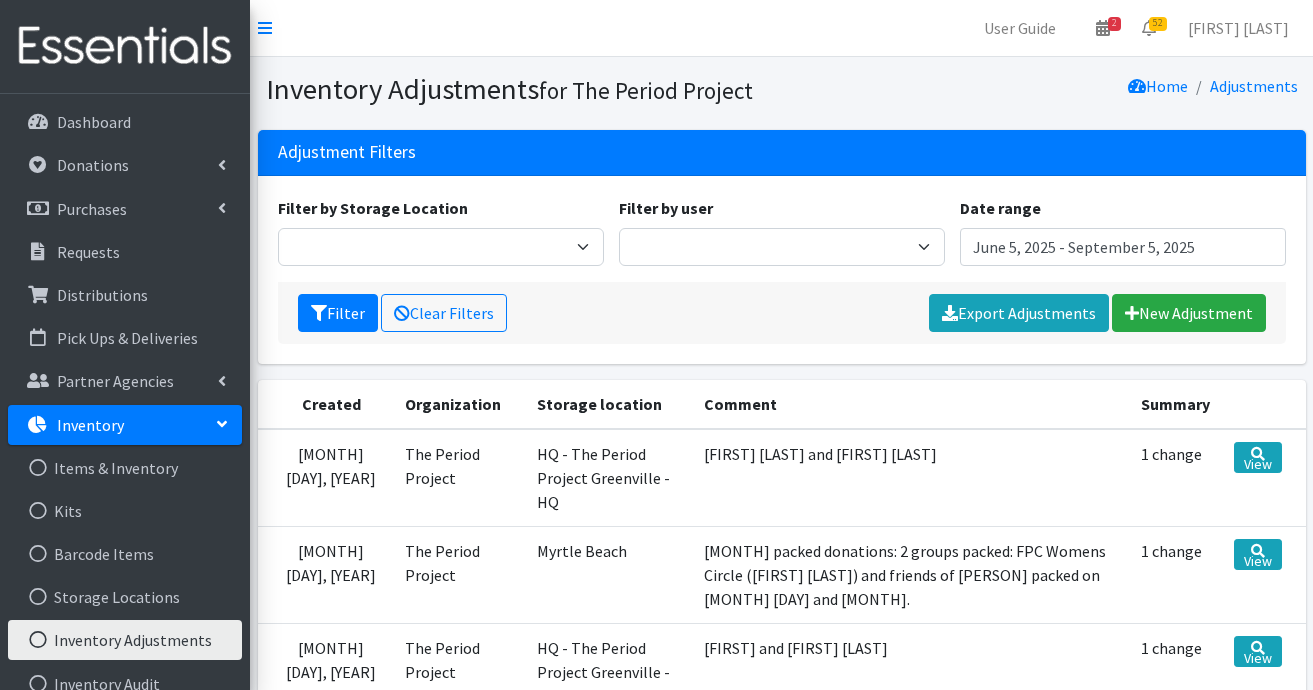 scroll, scrollTop: 0, scrollLeft: 0, axis: both 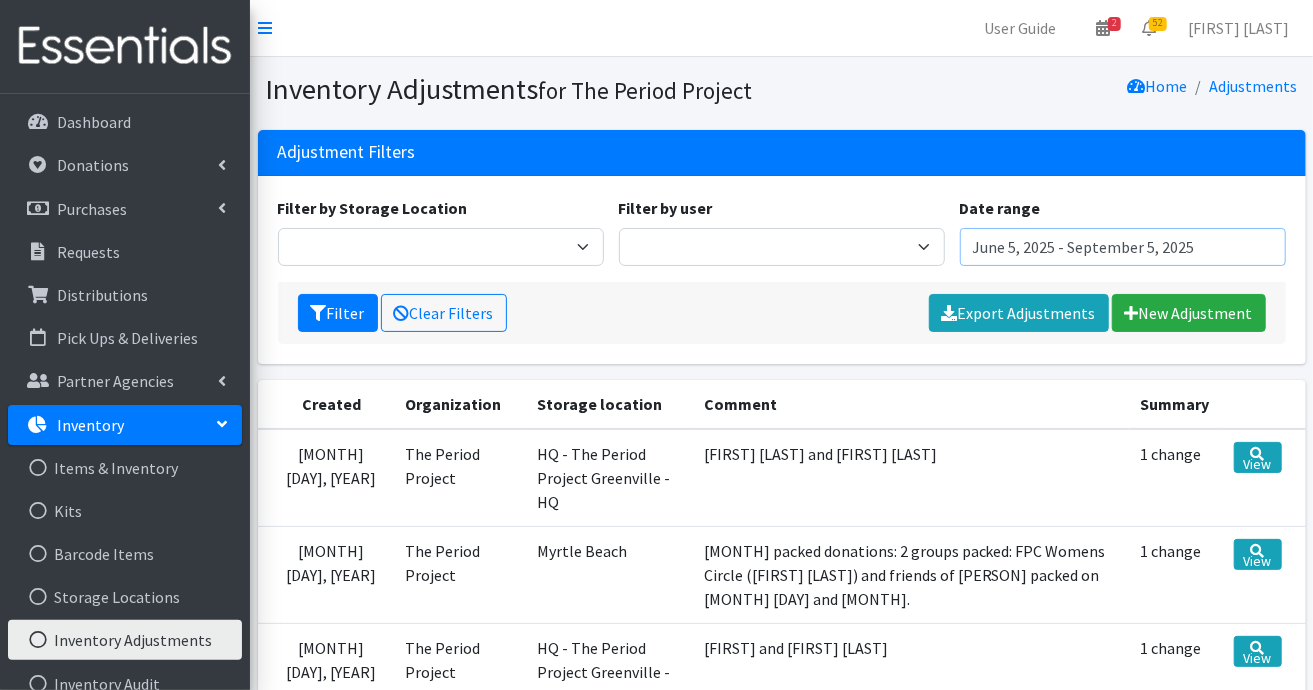 click on "June 5, 2025 - September 5, 2025" at bounding box center (1123, 247) 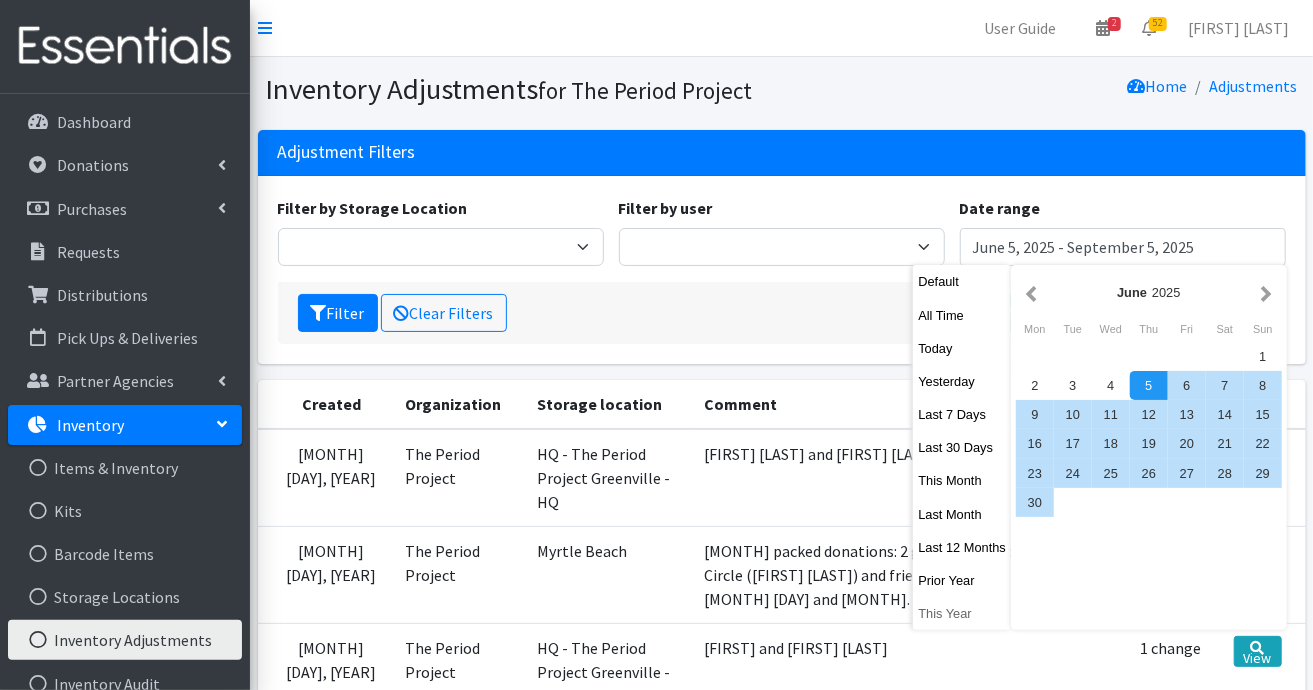 click on "This Year" at bounding box center (962, 613) 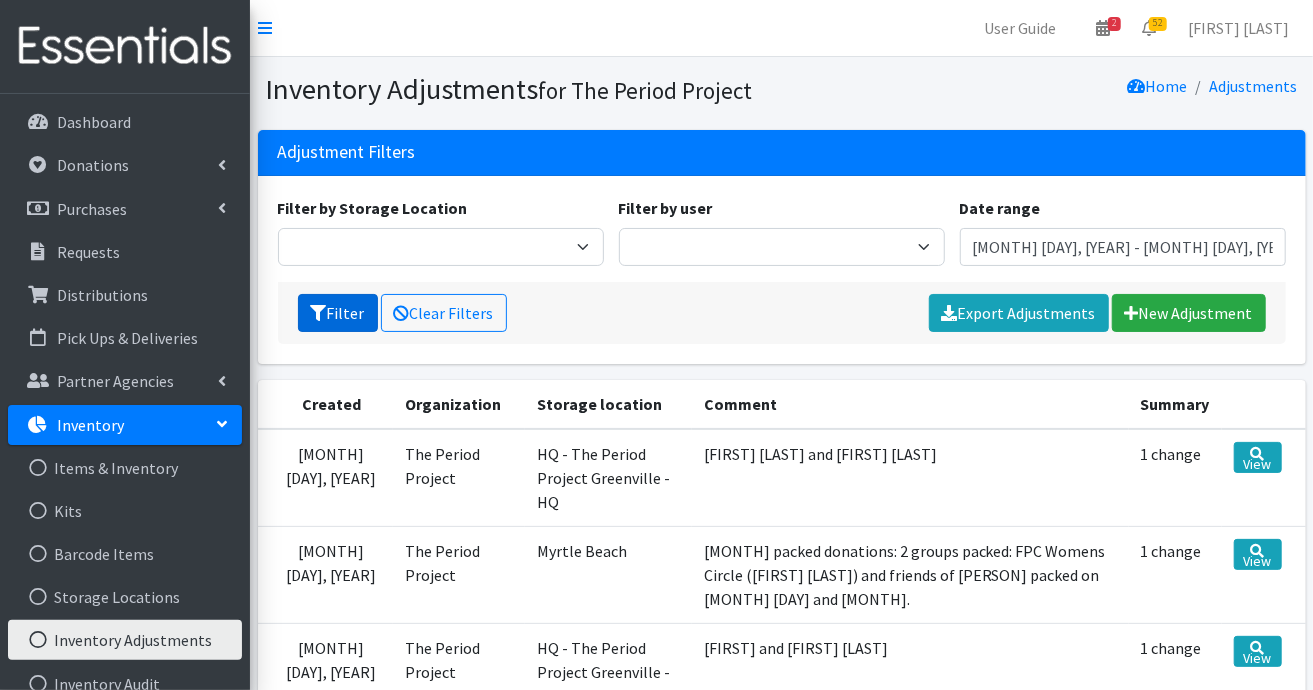 click on "Filter" at bounding box center [338, 313] 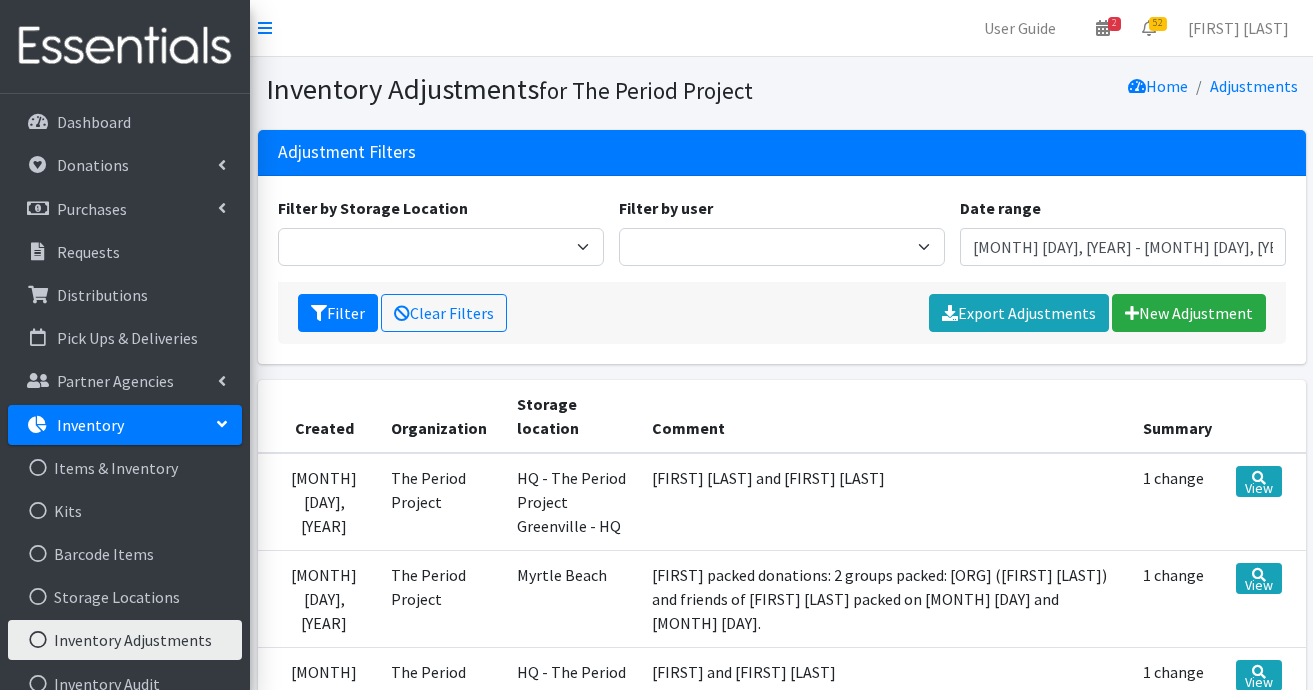 scroll, scrollTop: 0, scrollLeft: 0, axis: both 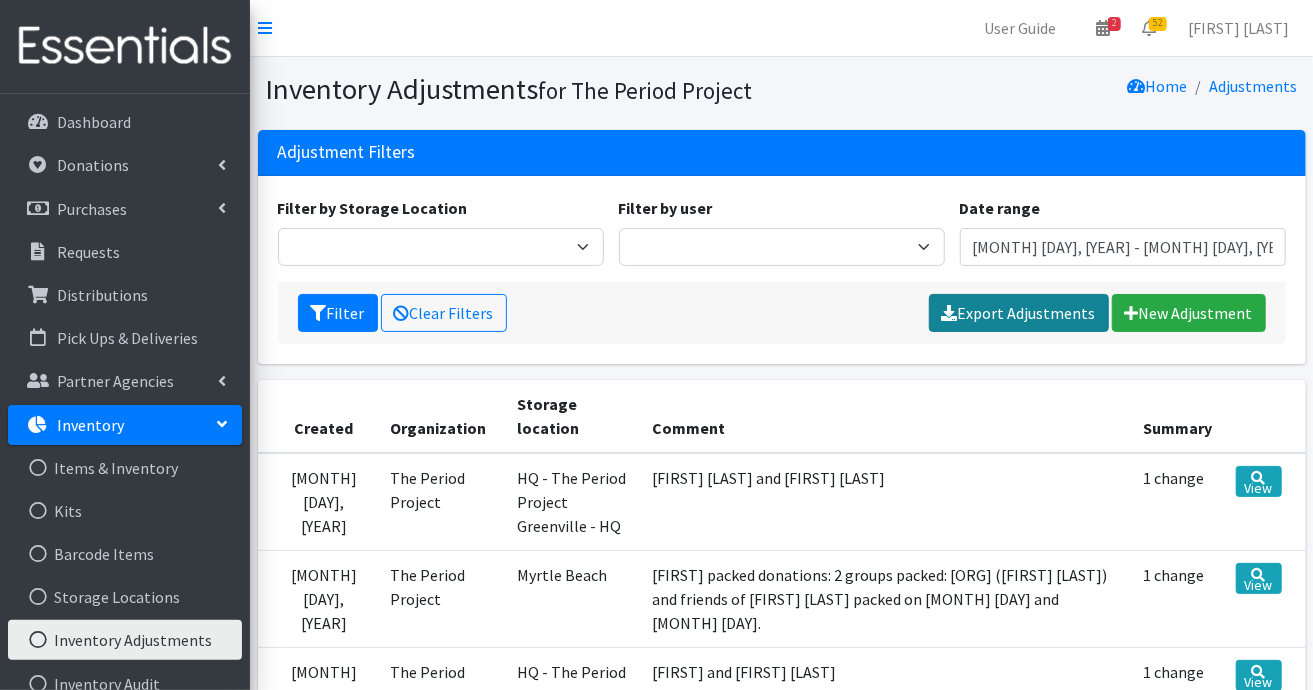 click on "Export Adjustments" at bounding box center (1019, 313) 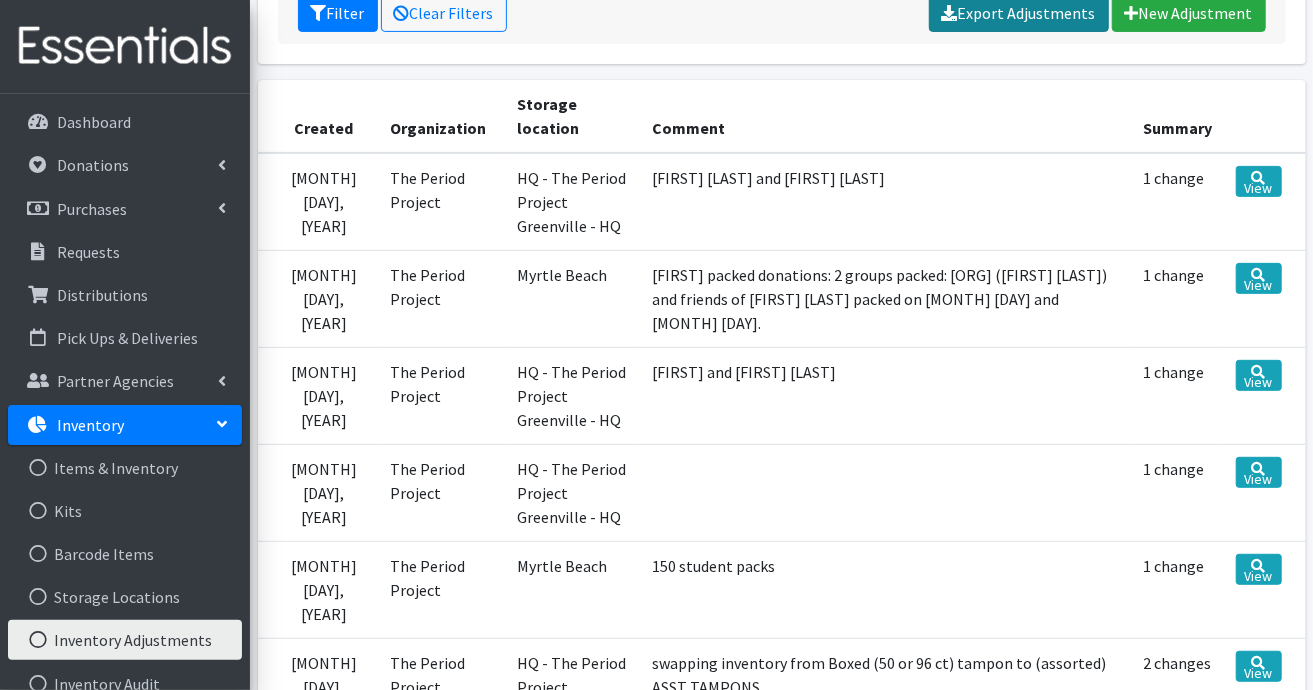 scroll, scrollTop: 0, scrollLeft: 0, axis: both 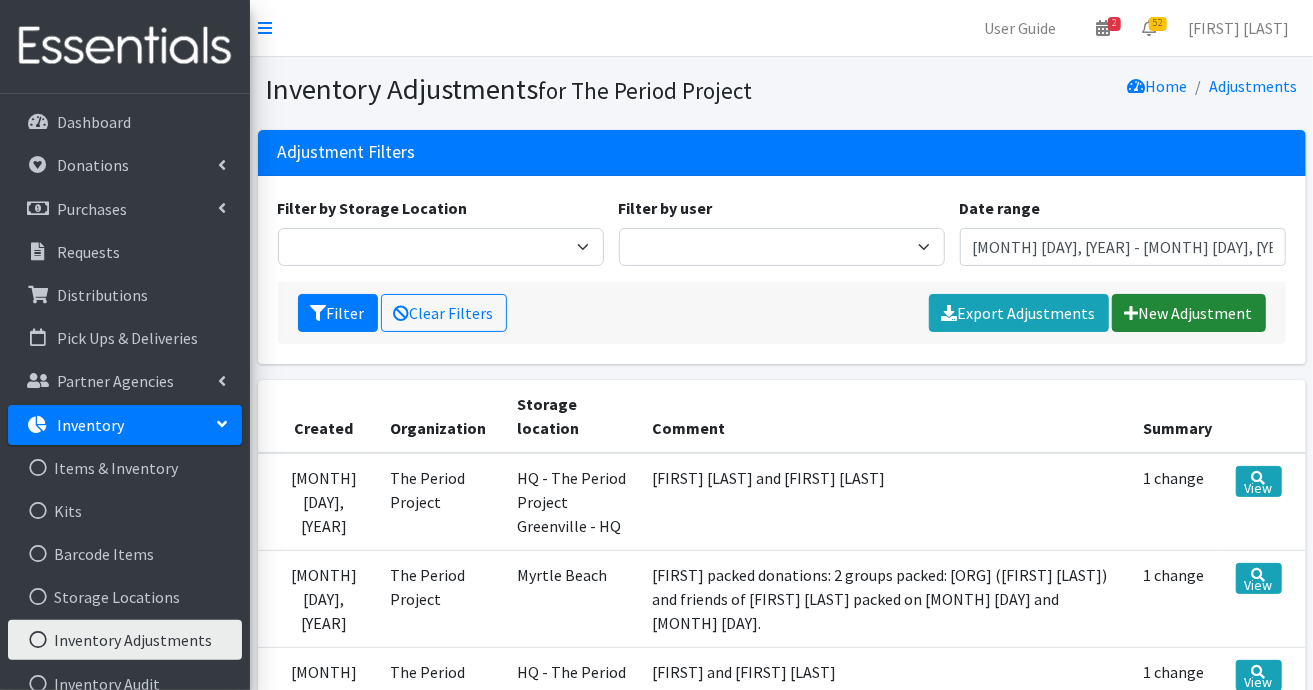 click on "New Adjustment" at bounding box center (1189, 313) 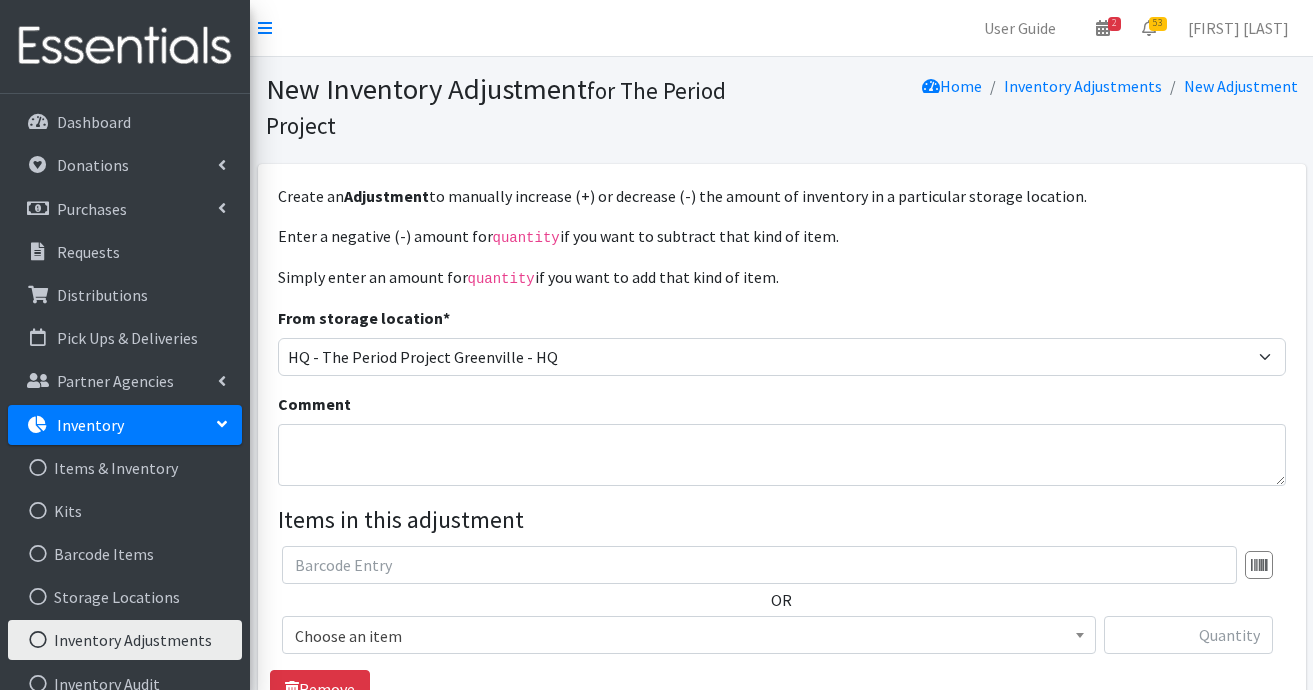 scroll, scrollTop: 0, scrollLeft: 0, axis: both 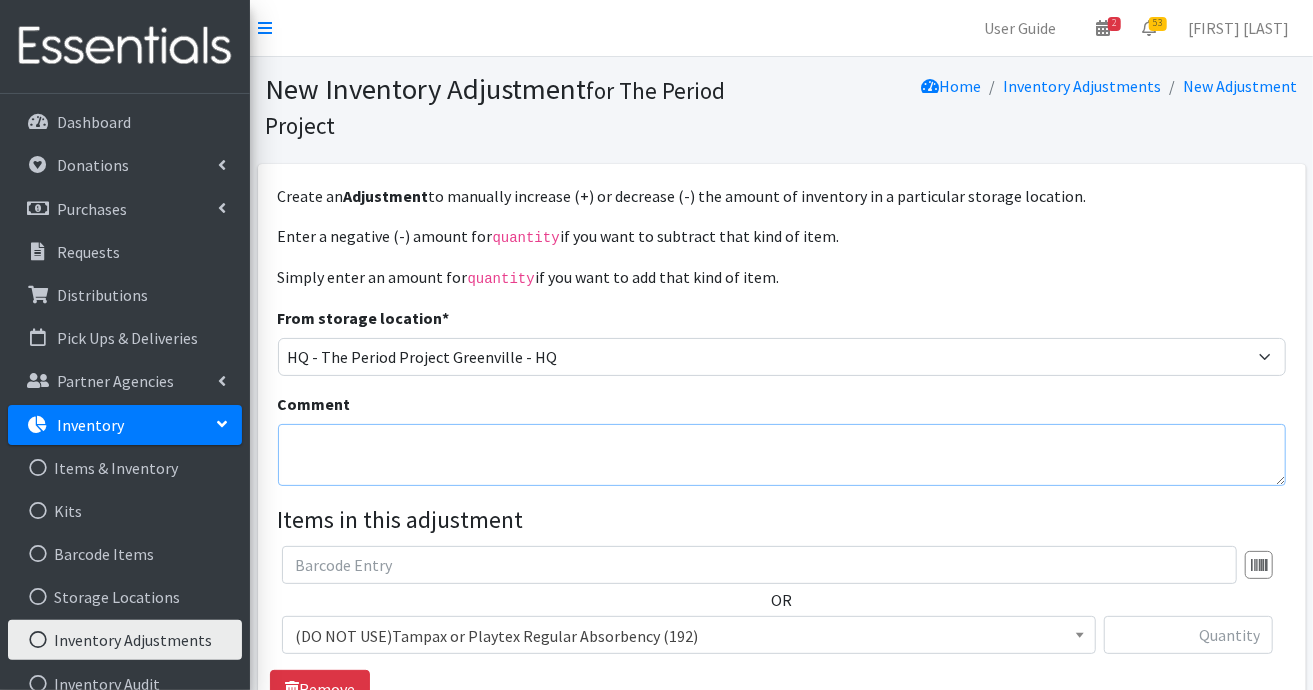 click on "Comment" at bounding box center (782, 455) 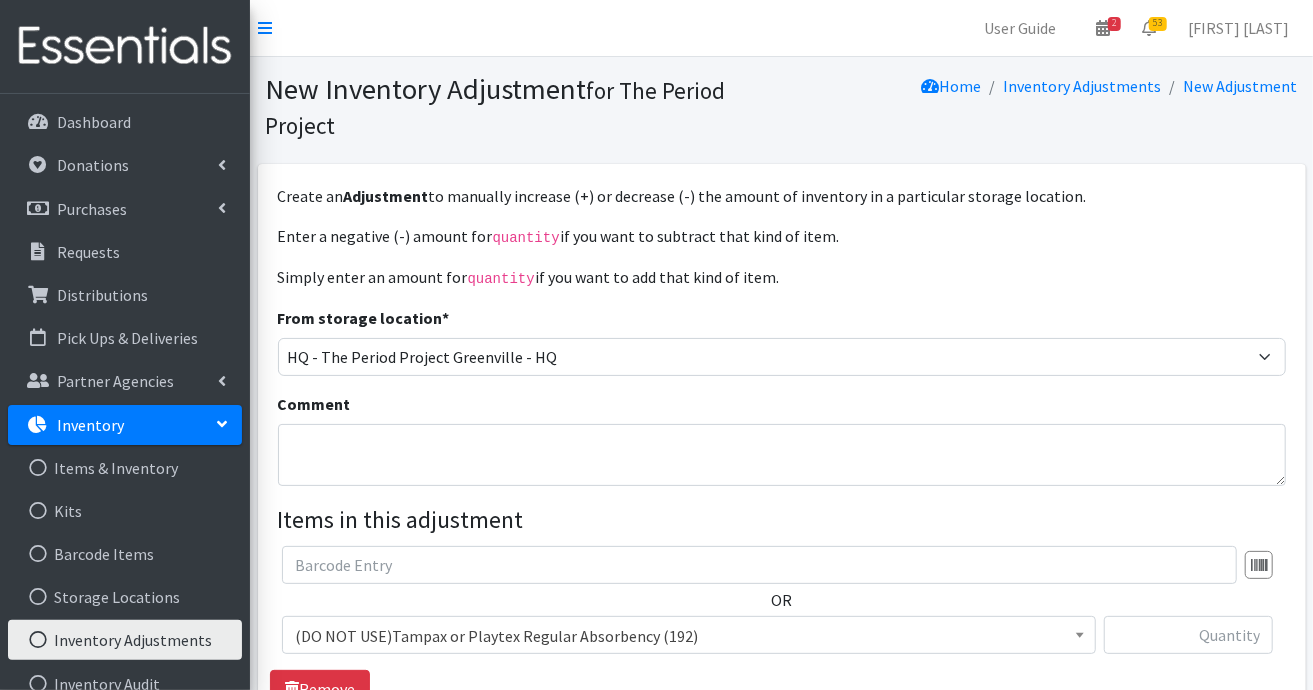 click on "Inventory" at bounding box center [125, 425] 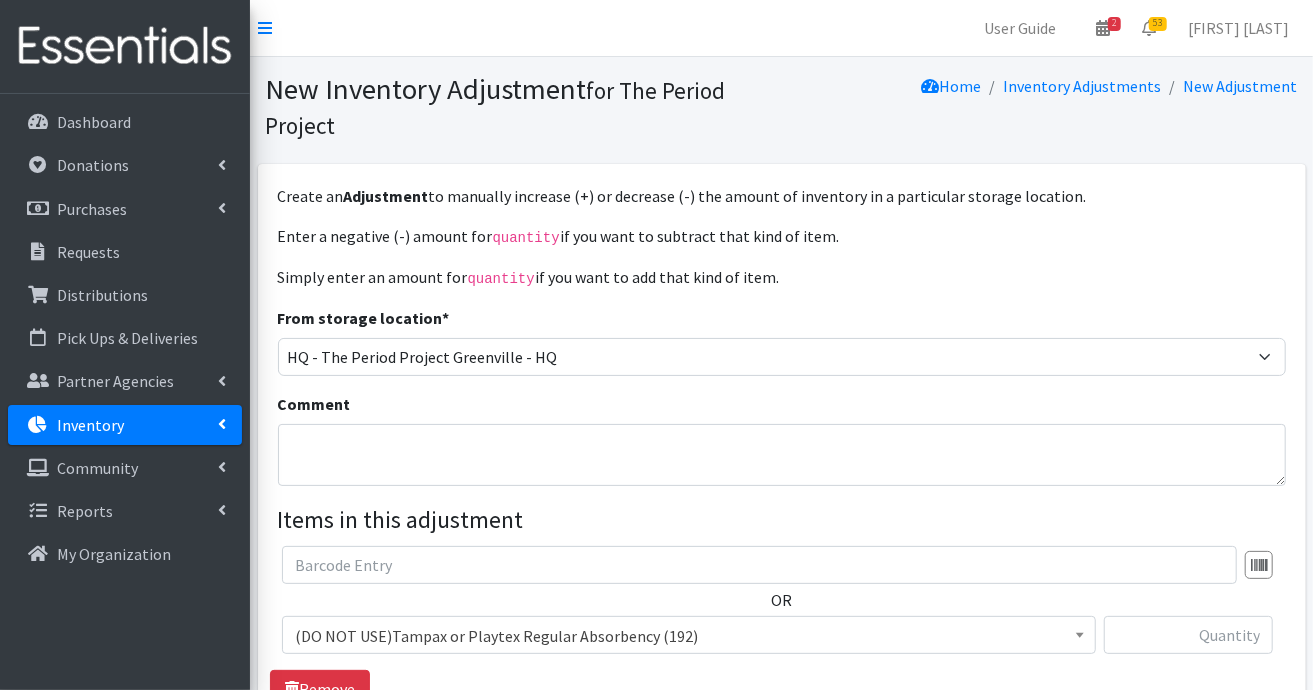 click on "Inventory" at bounding box center [125, 425] 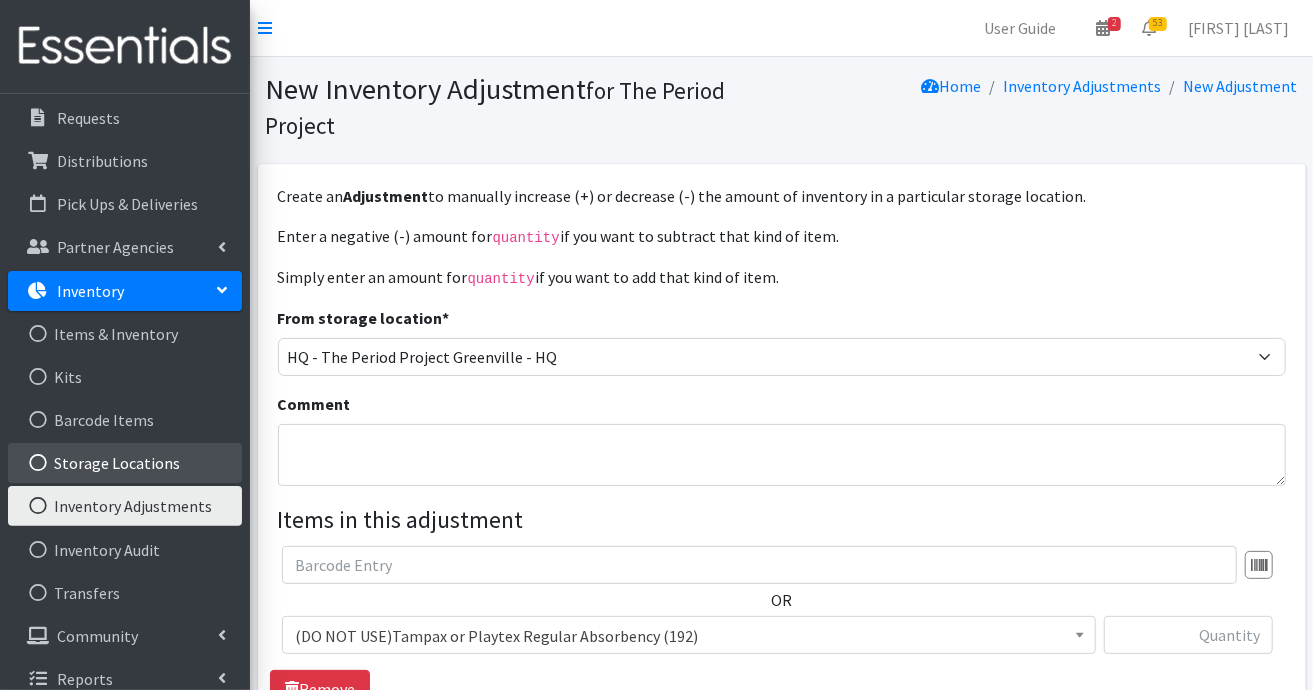 scroll, scrollTop: 152, scrollLeft: 0, axis: vertical 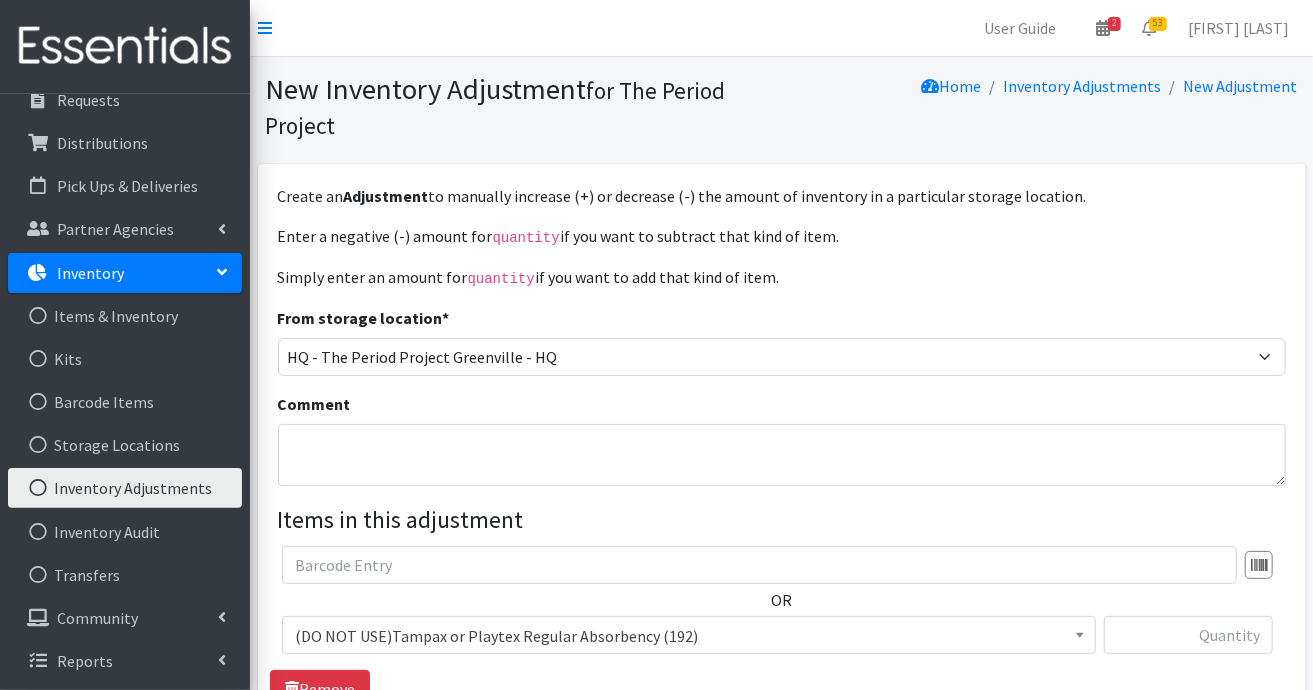 click on "Inventory Adjustments" at bounding box center (125, 488) 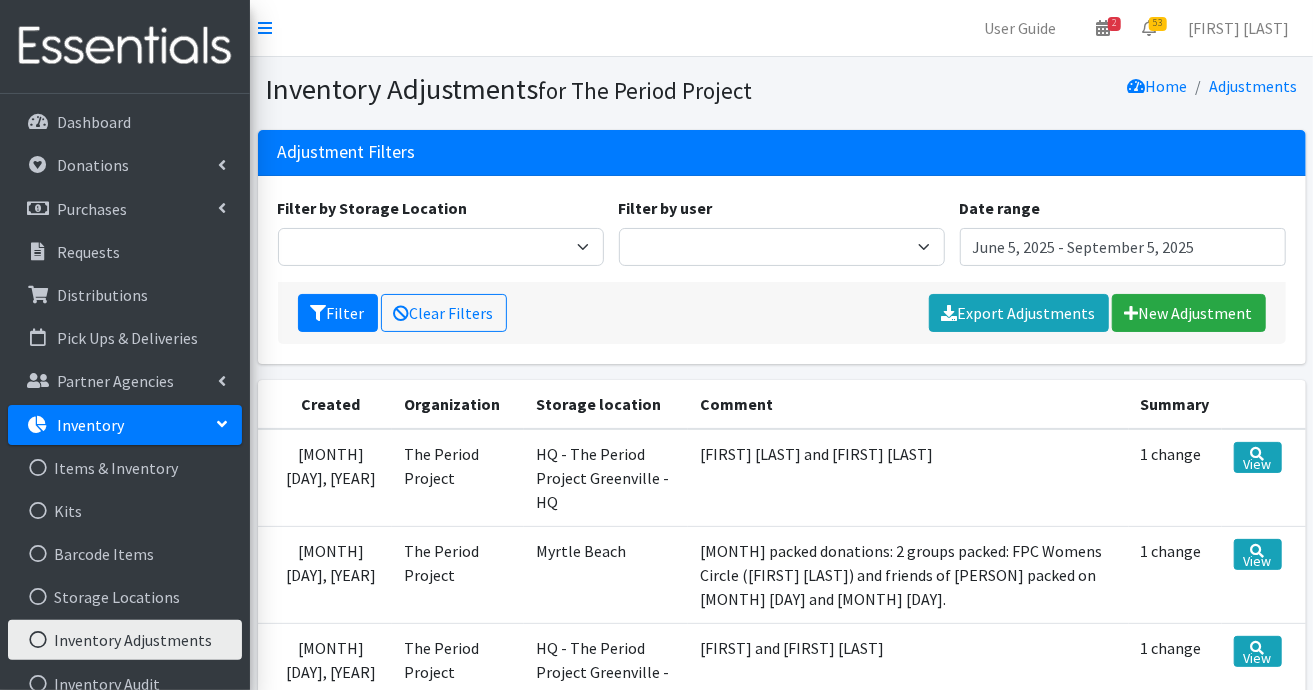 scroll, scrollTop: 168, scrollLeft: 0, axis: vertical 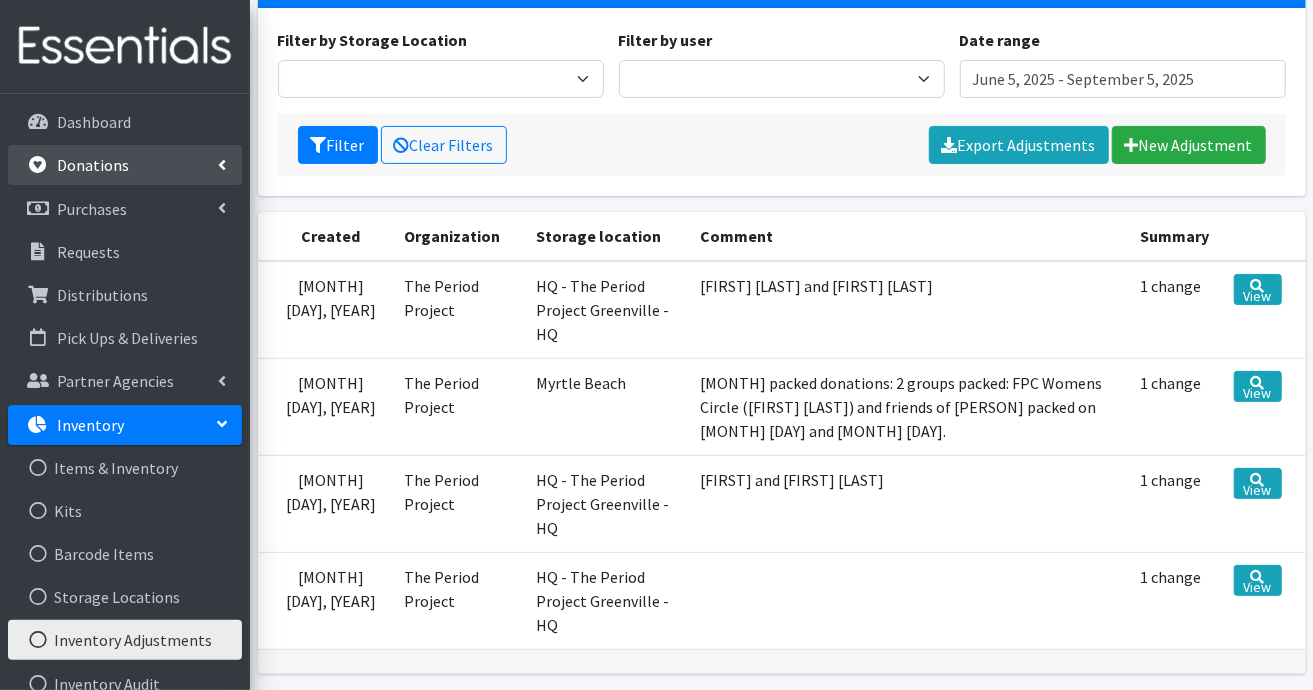 click on "Donations" at bounding box center [93, 165] 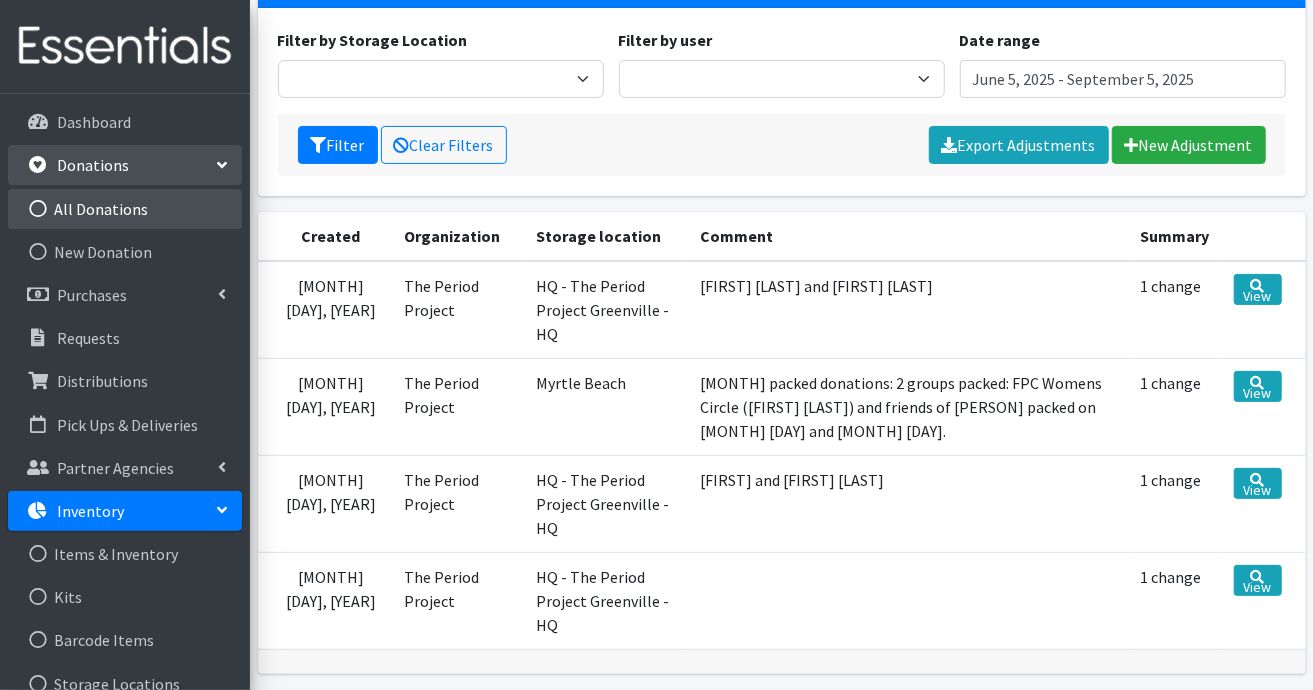 click on "All Donations" at bounding box center (125, 209) 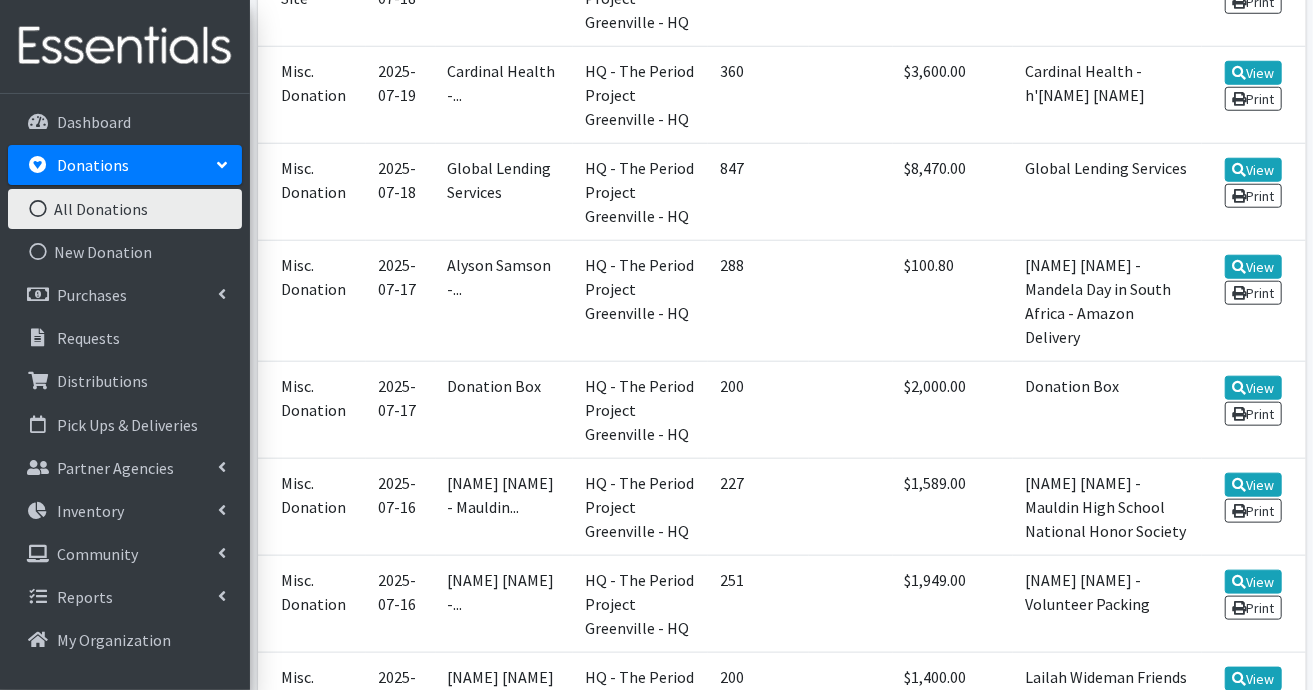 scroll, scrollTop: 1100, scrollLeft: 0, axis: vertical 